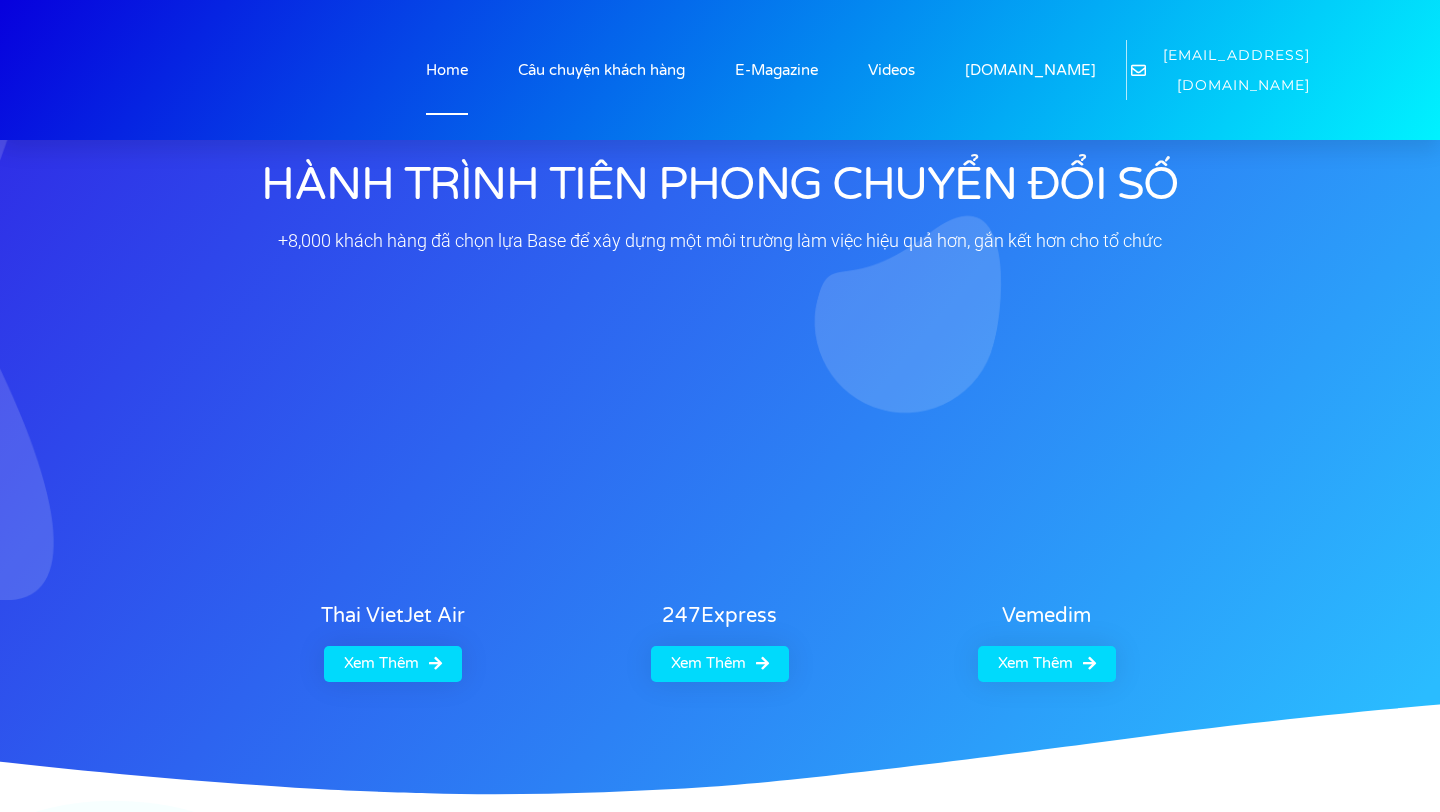 scroll, scrollTop: 0, scrollLeft: 0, axis: both 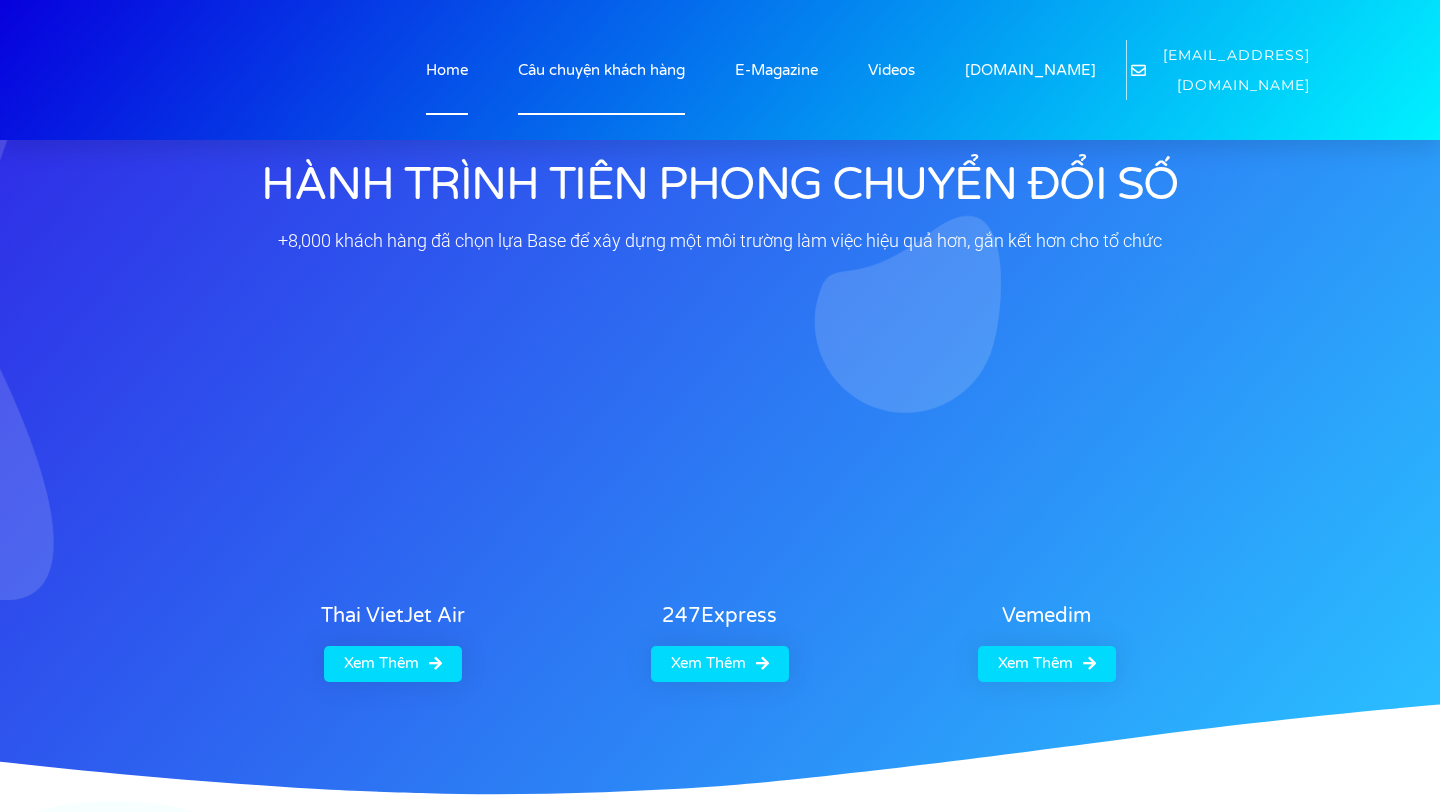click on "Câu chuyện khách hàng" 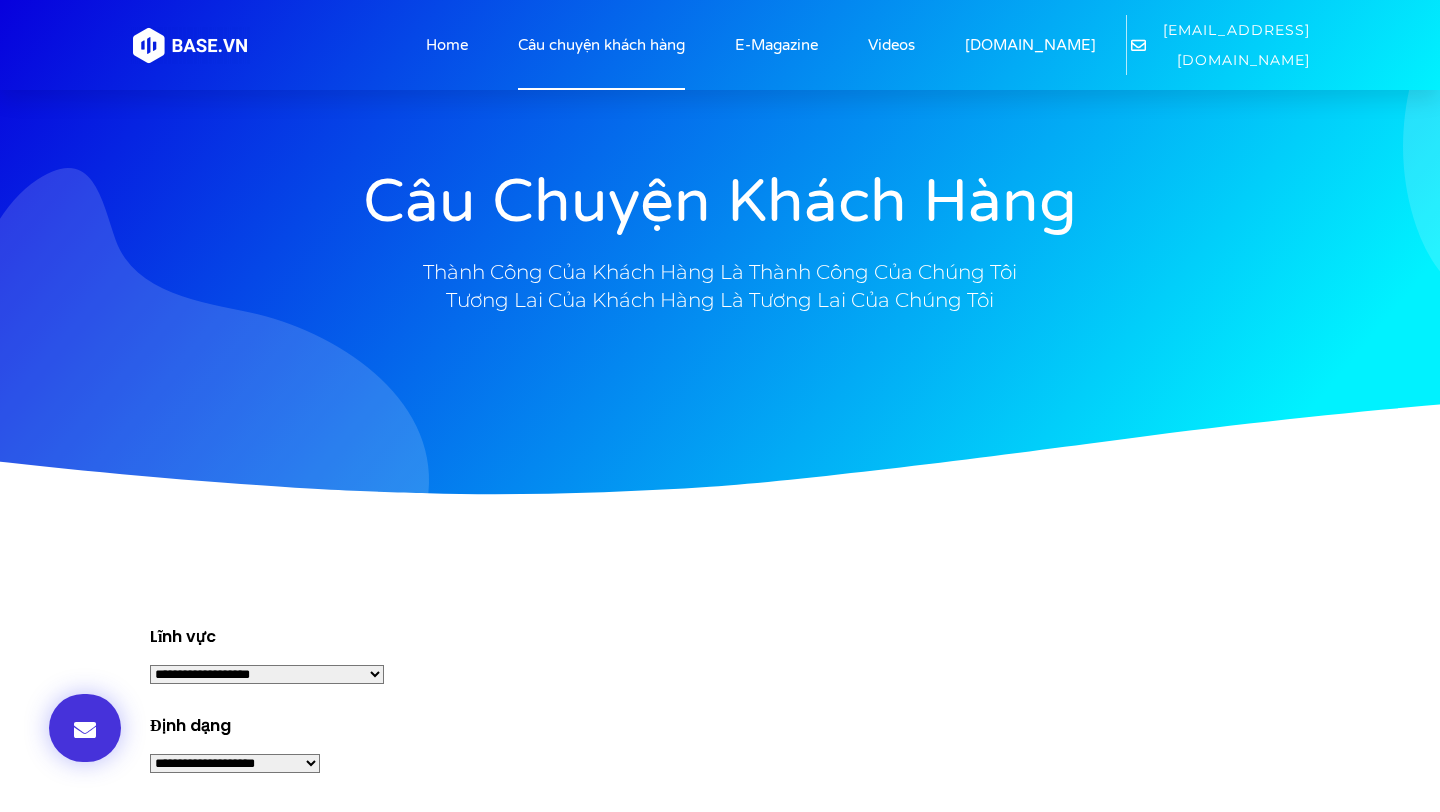 scroll, scrollTop: 0, scrollLeft: 0, axis: both 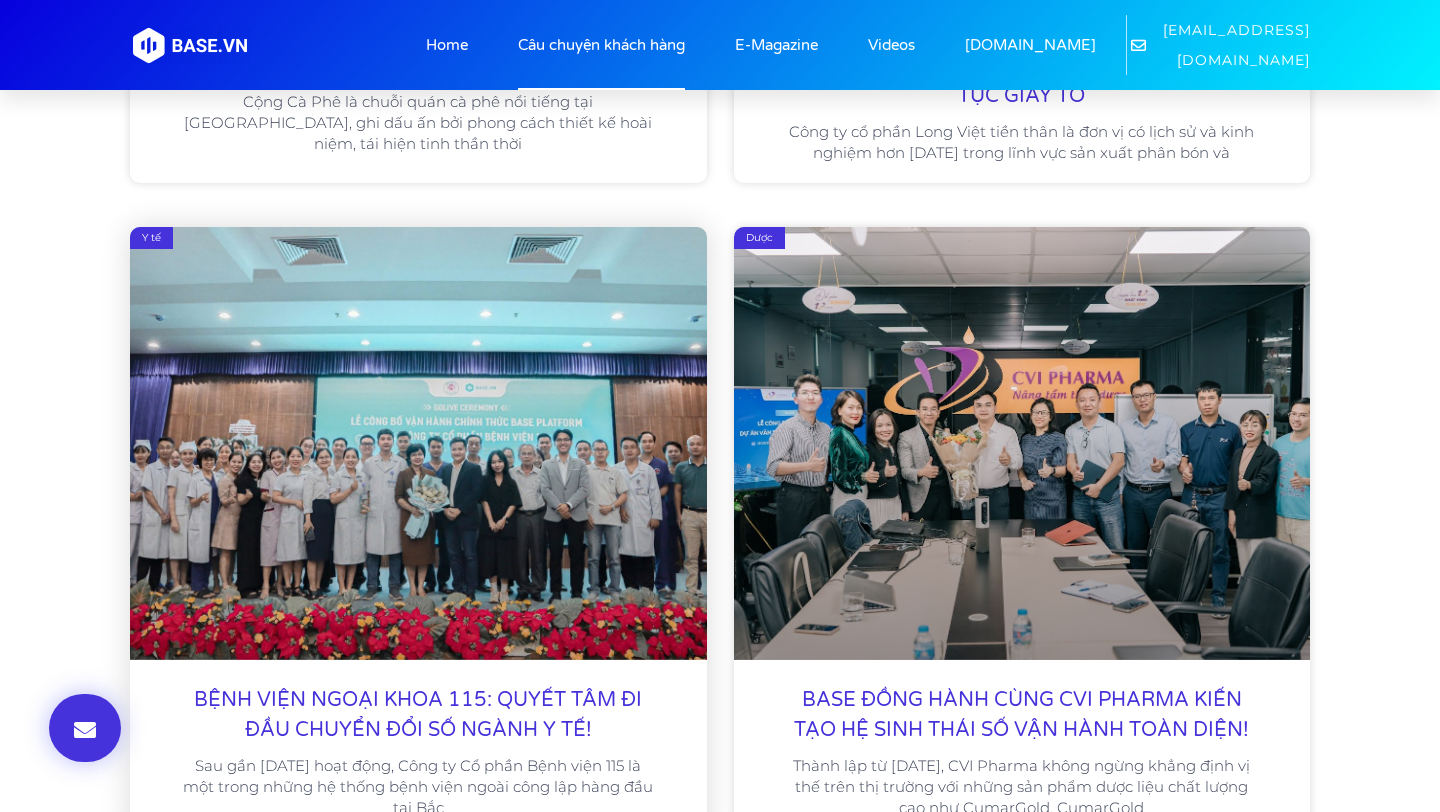click at bounding box center [418, 443] 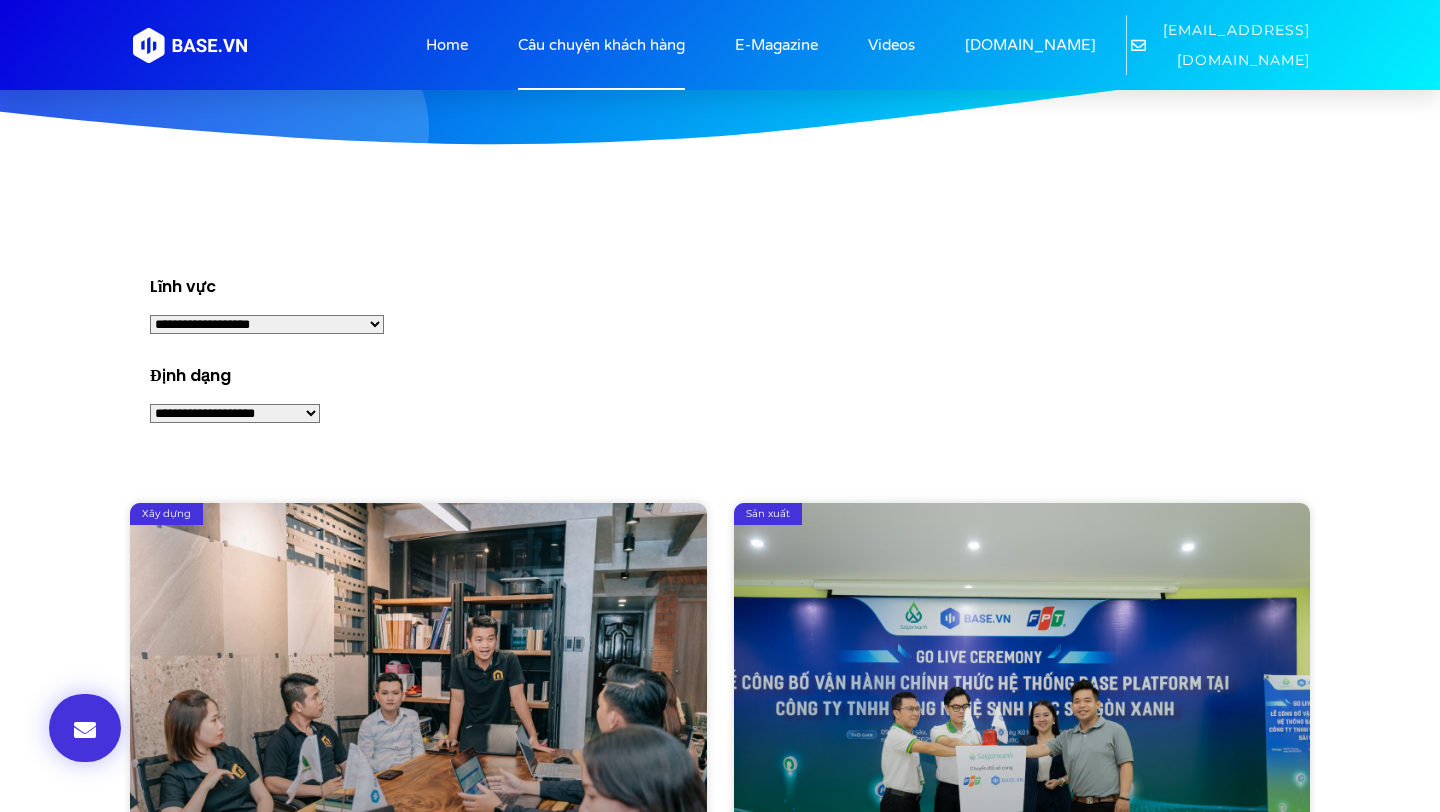 scroll, scrollTop: 181, scrollLeft: 0, axis: vertical 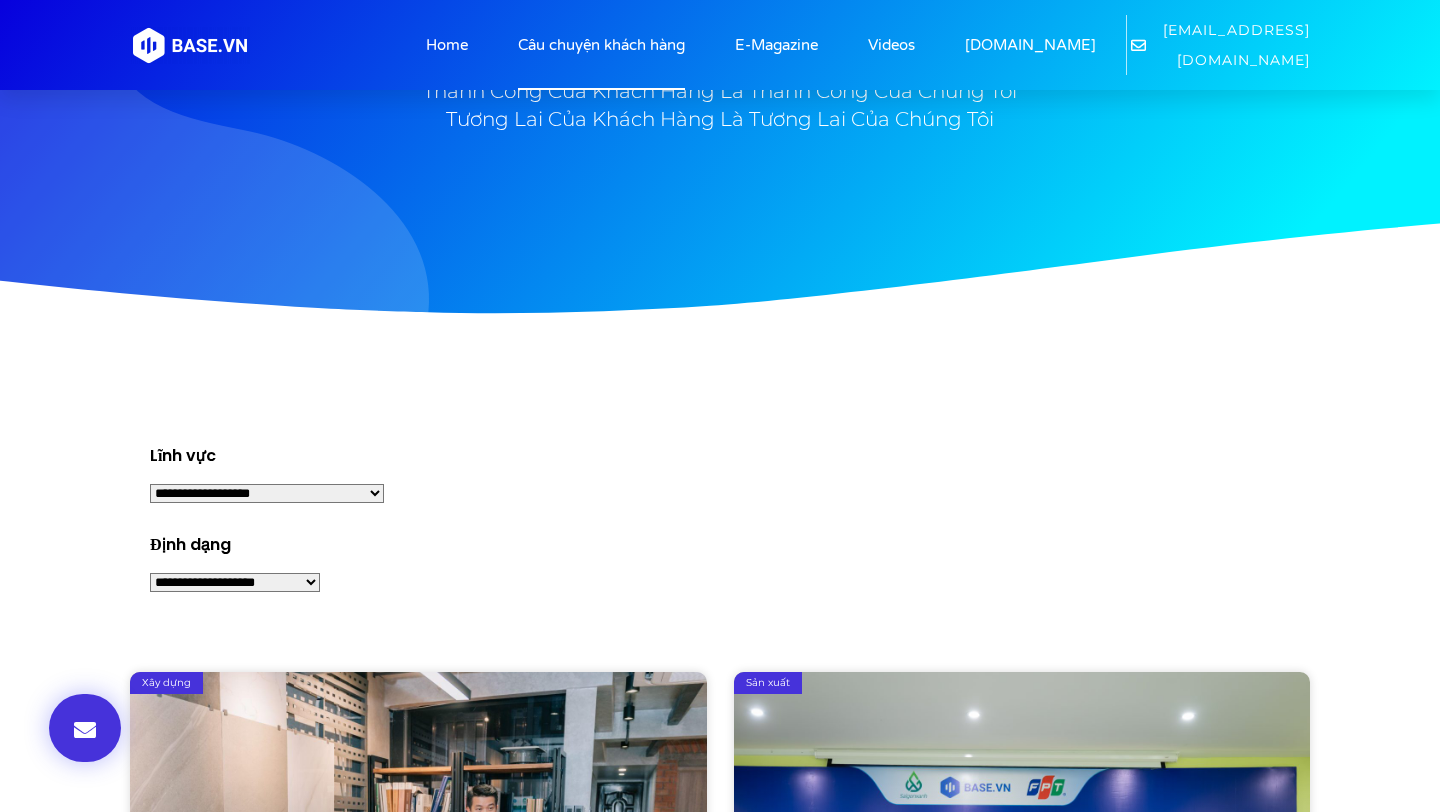 click on "**********" at bounding box center (267, 493) 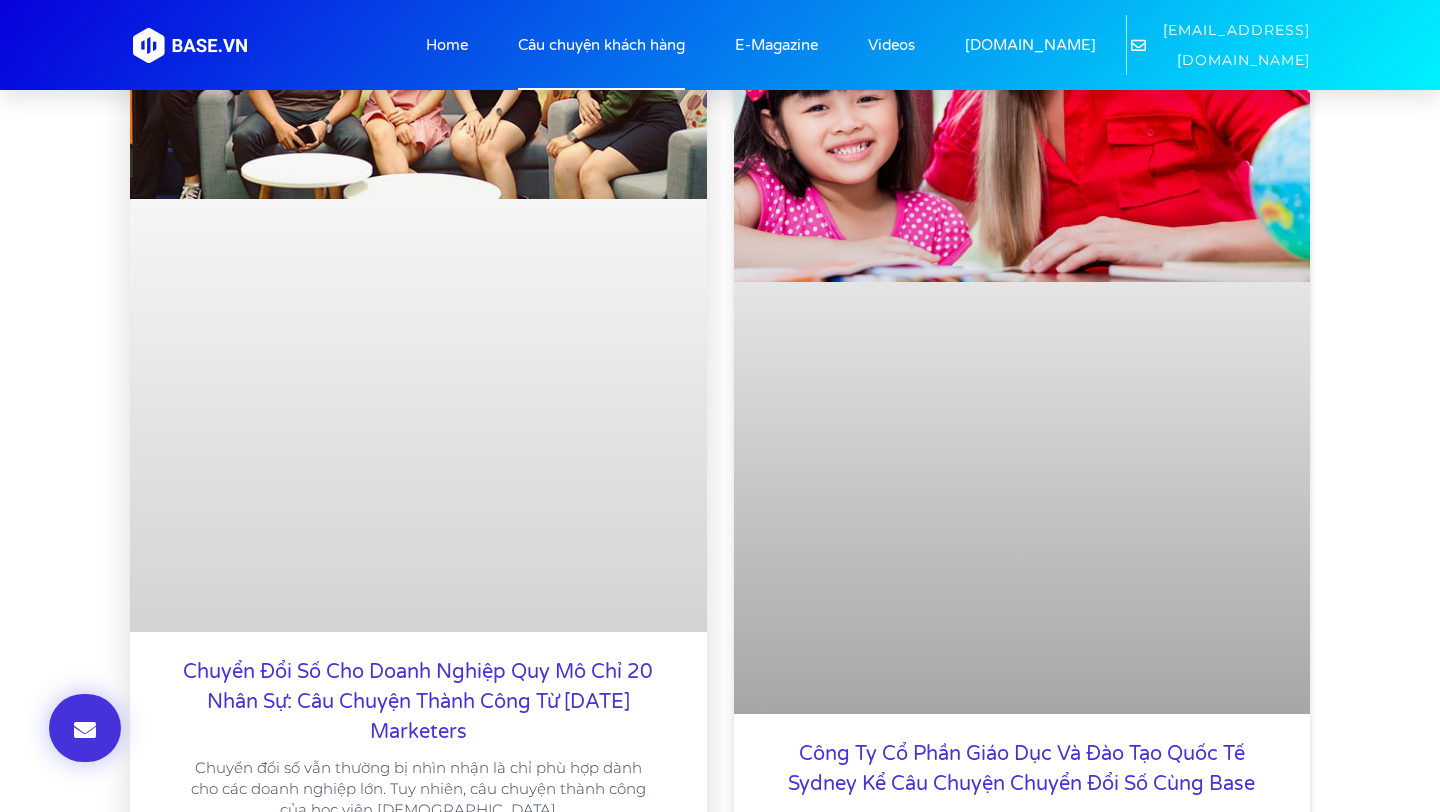 scroll, scrollTop: 6165, scrollLeft: 0, axis: vertical 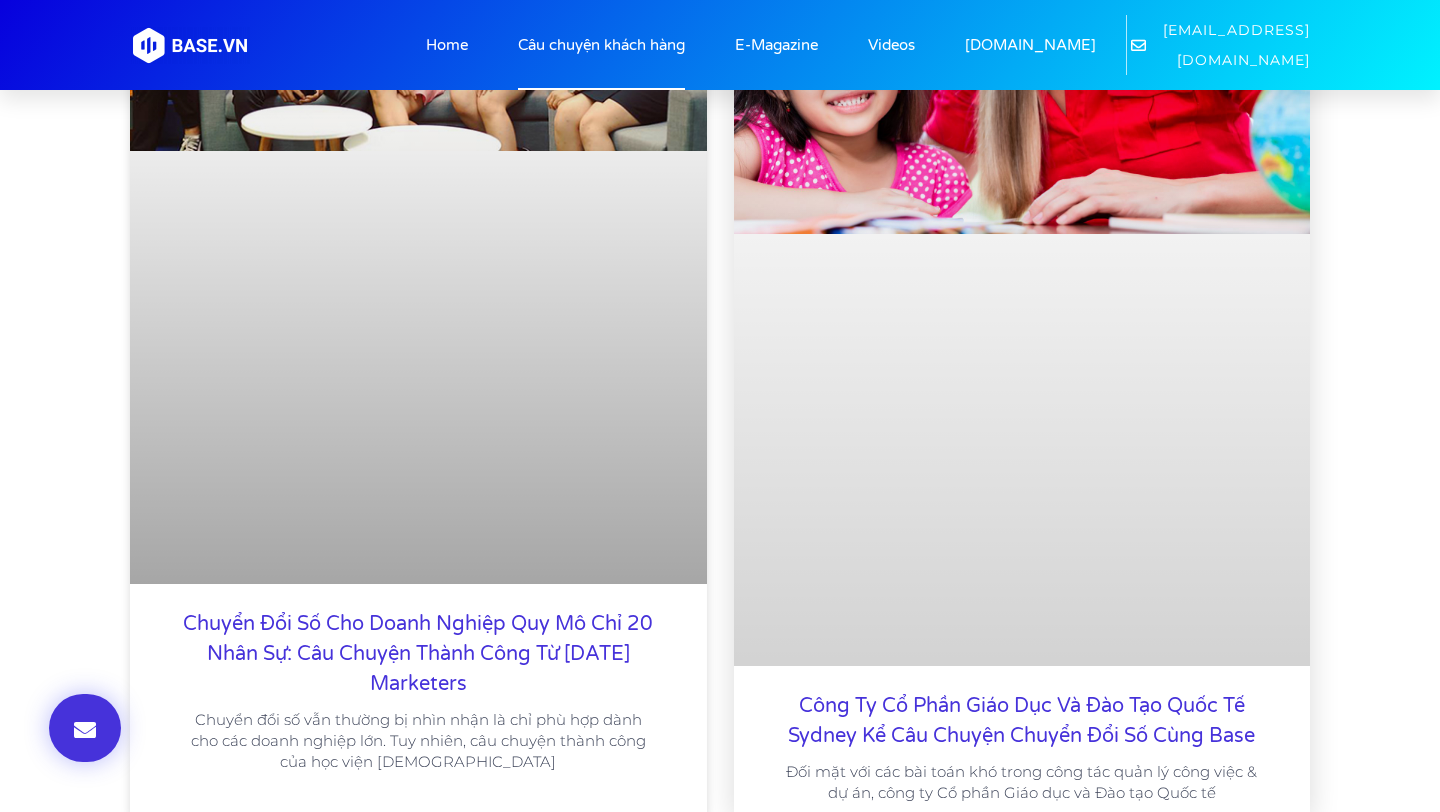 click on "Công ty Cổ phần Giáo dục và Đào tạo Quốc tế Sydney kể câu chuyện chuyển đổi số cùng Base" at bounding box center [1021, 721] 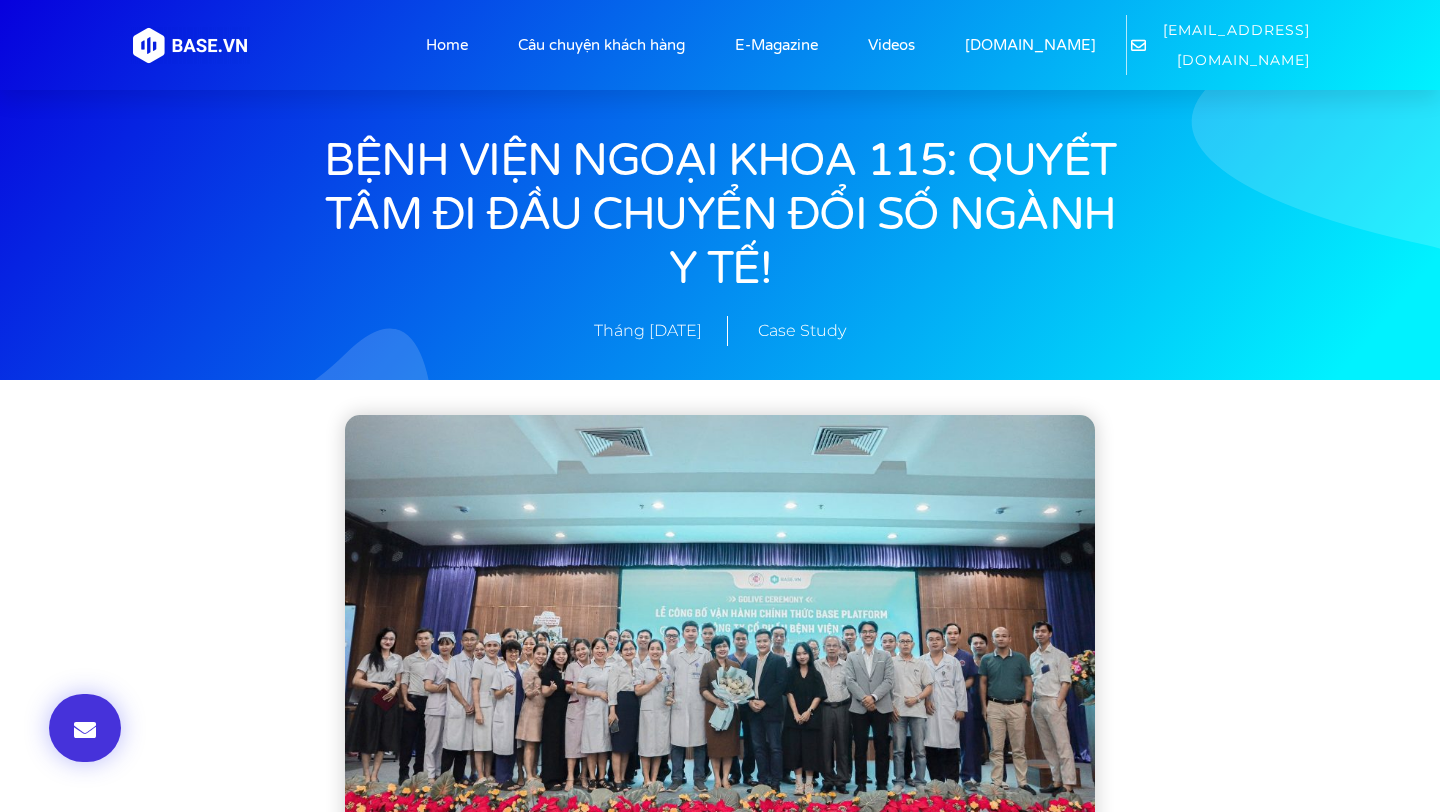 scroll, scrollTop: 0, scrollLeft: 0, axis: both 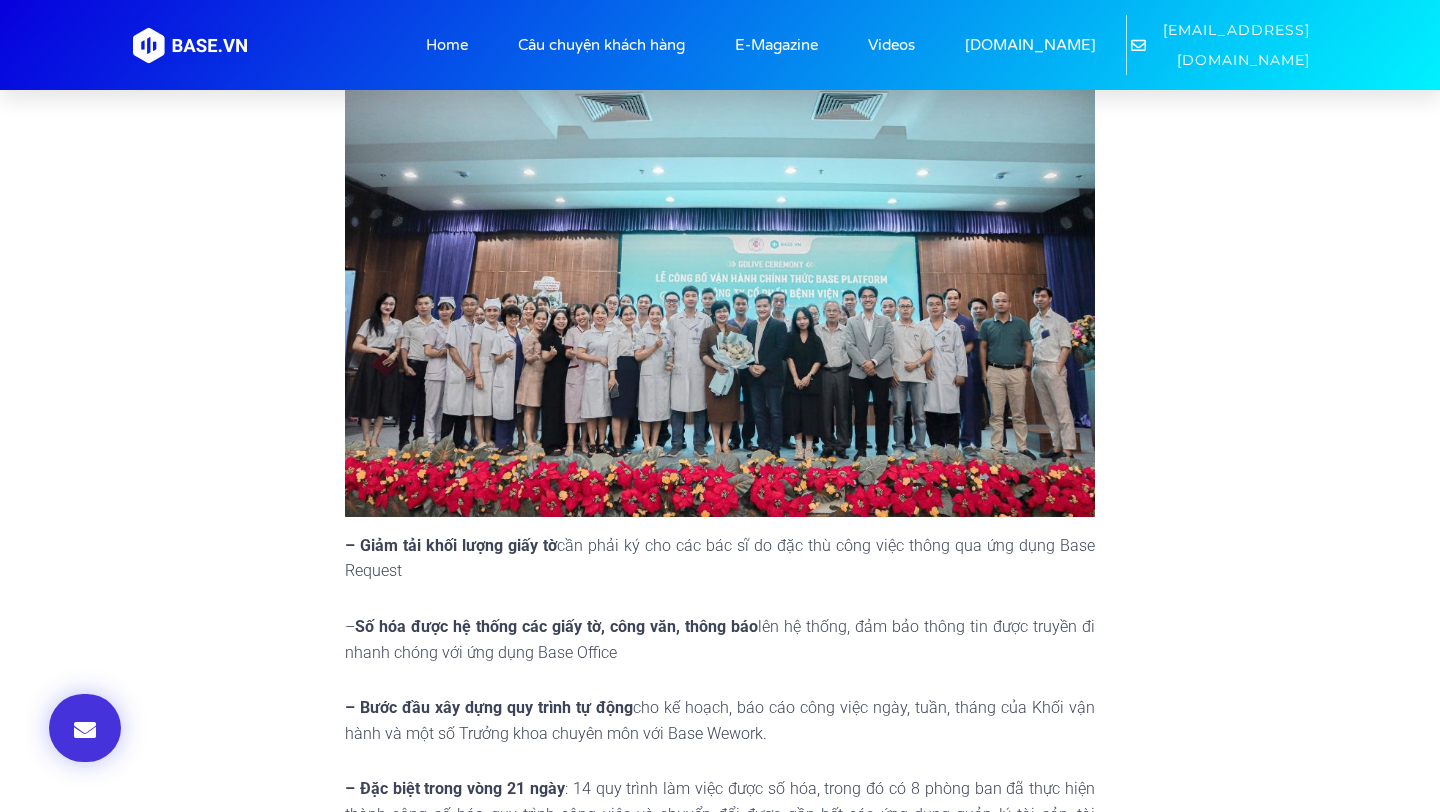 click at bounding box center (720, 298) 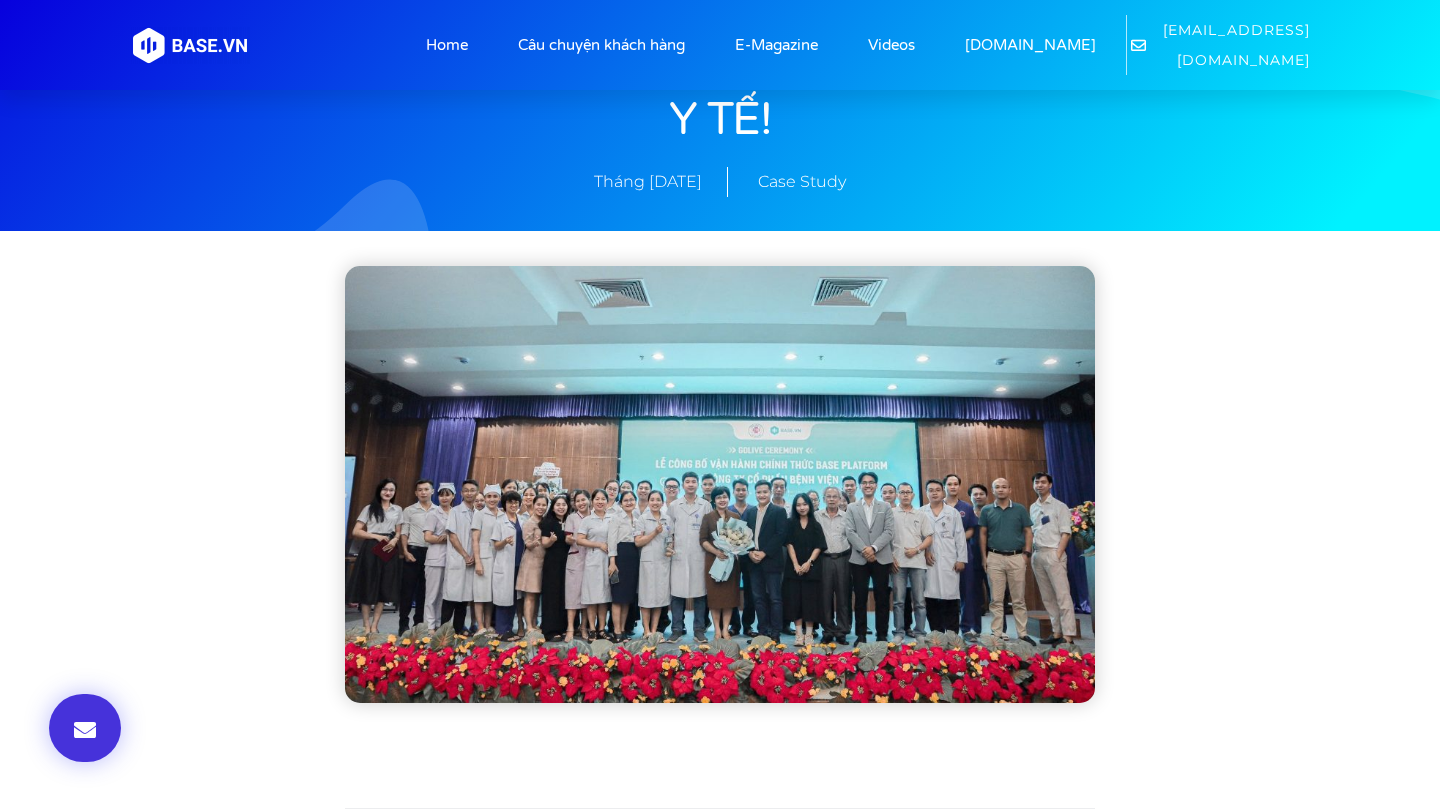 scroll, scrollTop: 0, scrollLeft: 0, axis: both 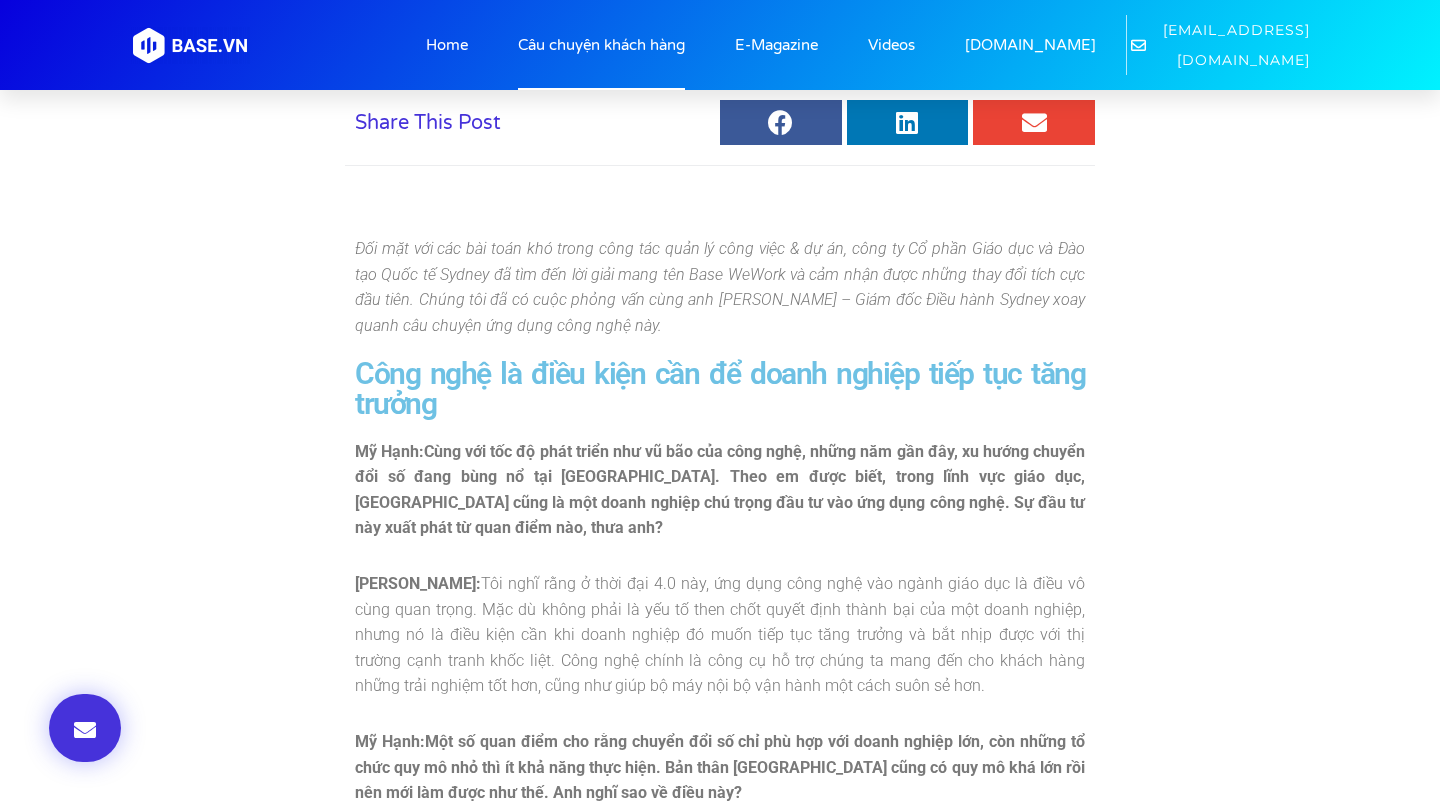 click on "Câu chuyện khách hàng" 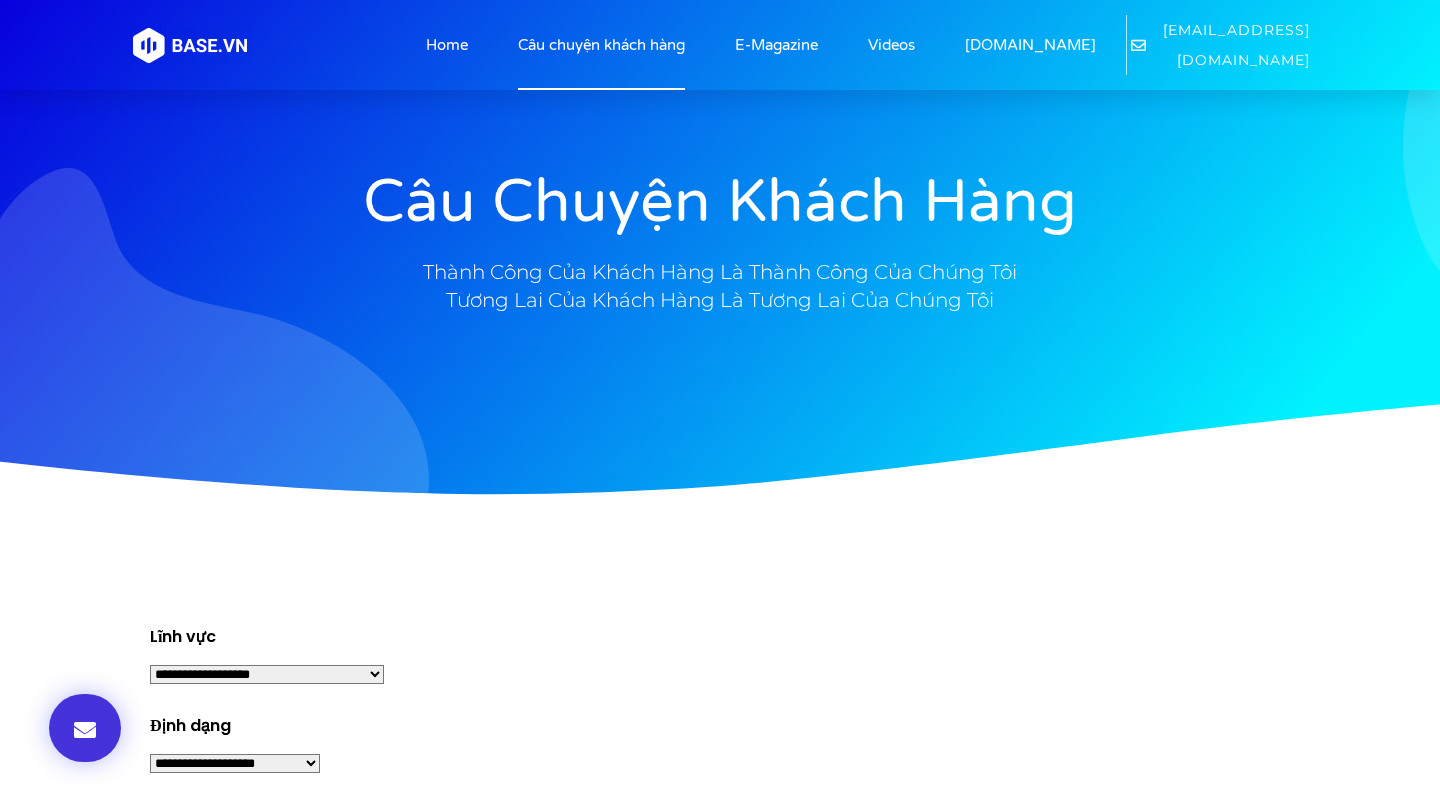 scroll, scrollTop: 0, scrollLeft: 0, axis: both 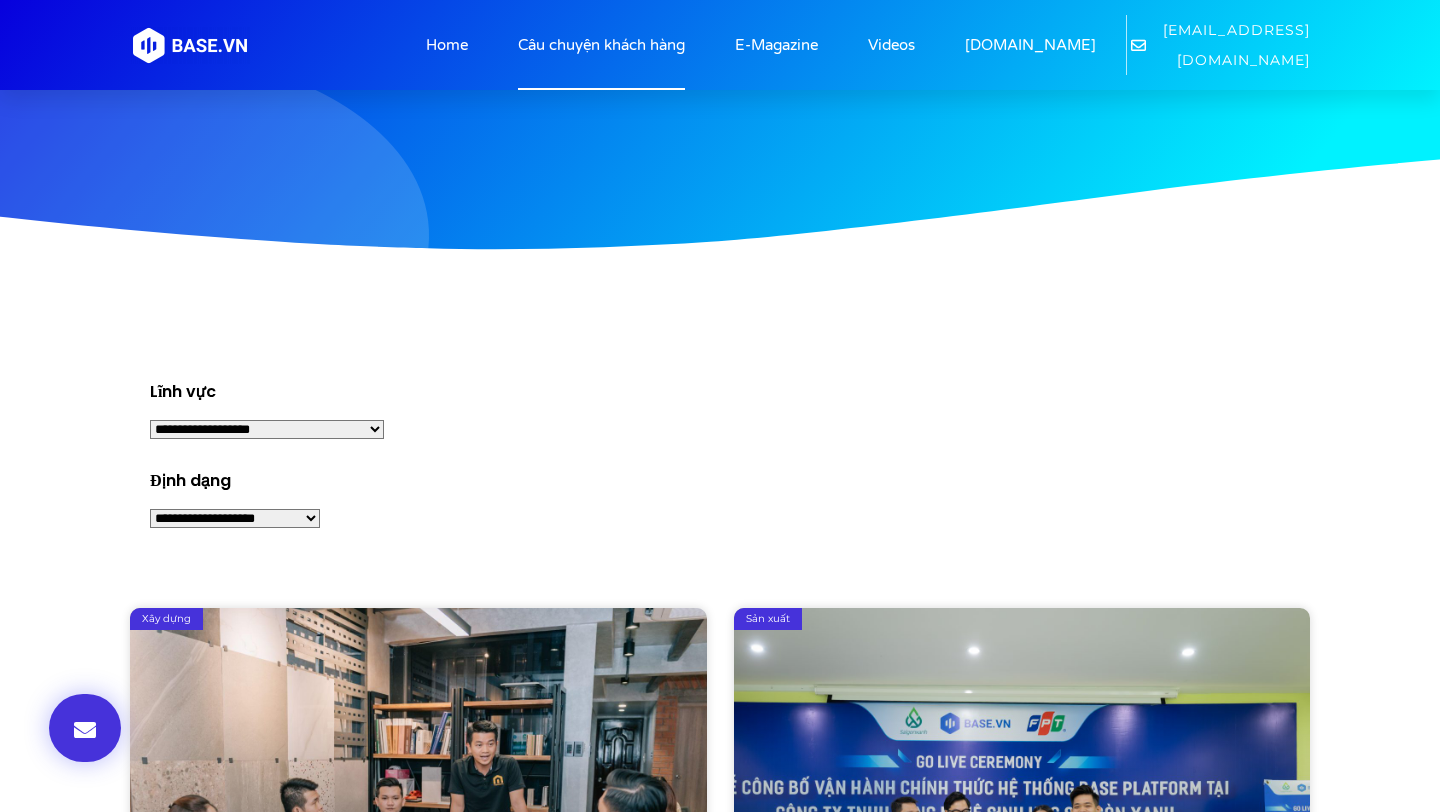 click on "**********" at bounding box center (267, 429) 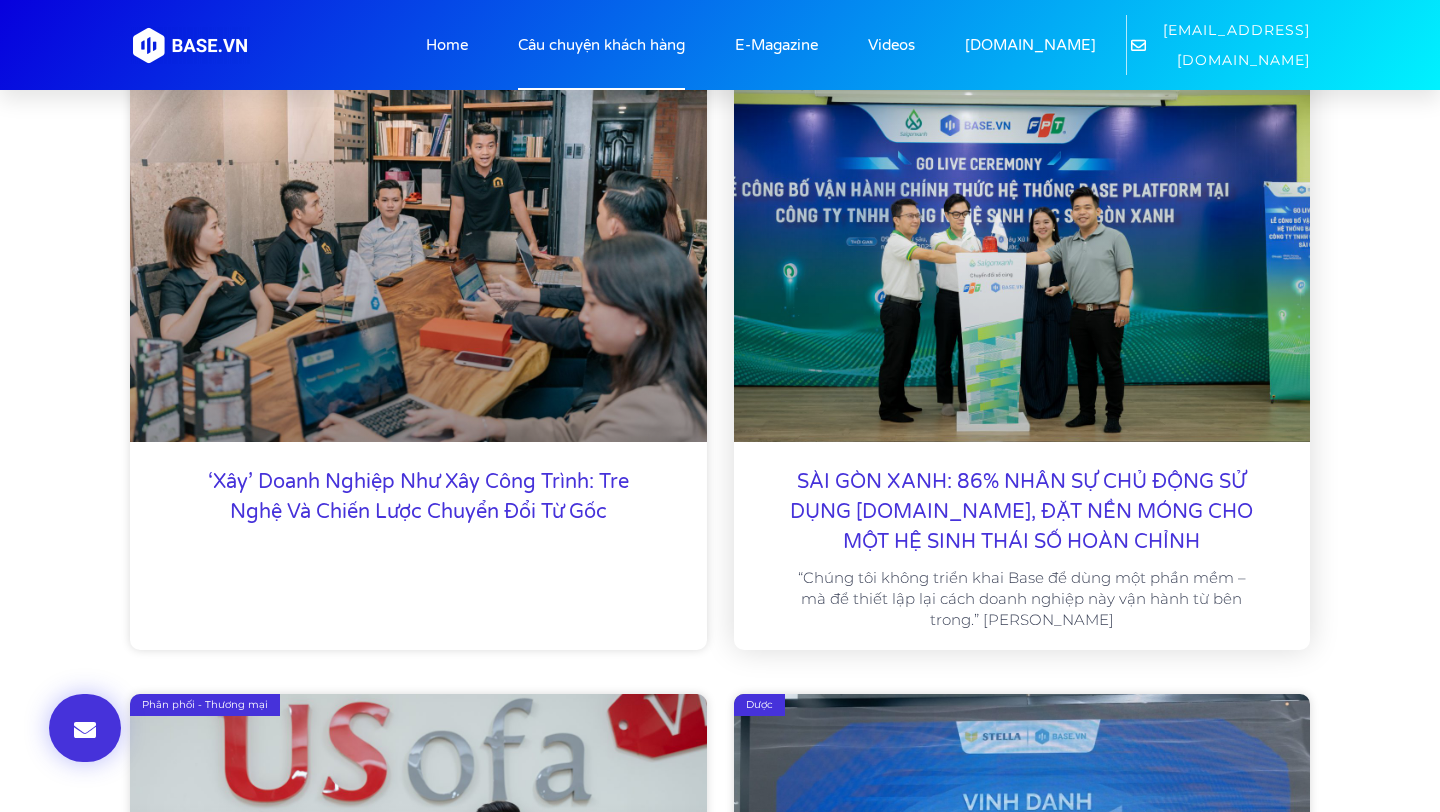 scroll, scrollTop: 853, scrollLeft: 0, axis: vertical 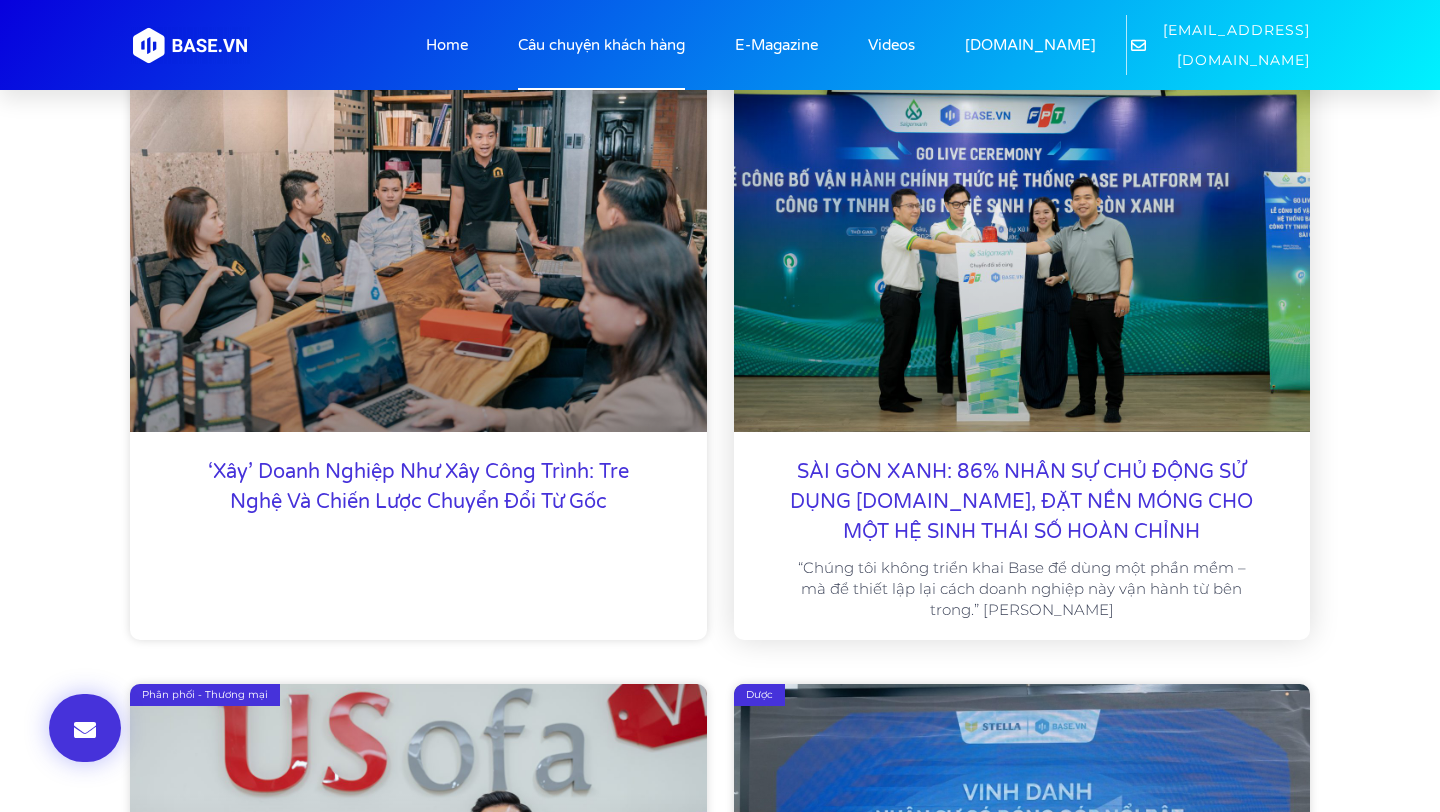 click at bounding box center (1022, 216) 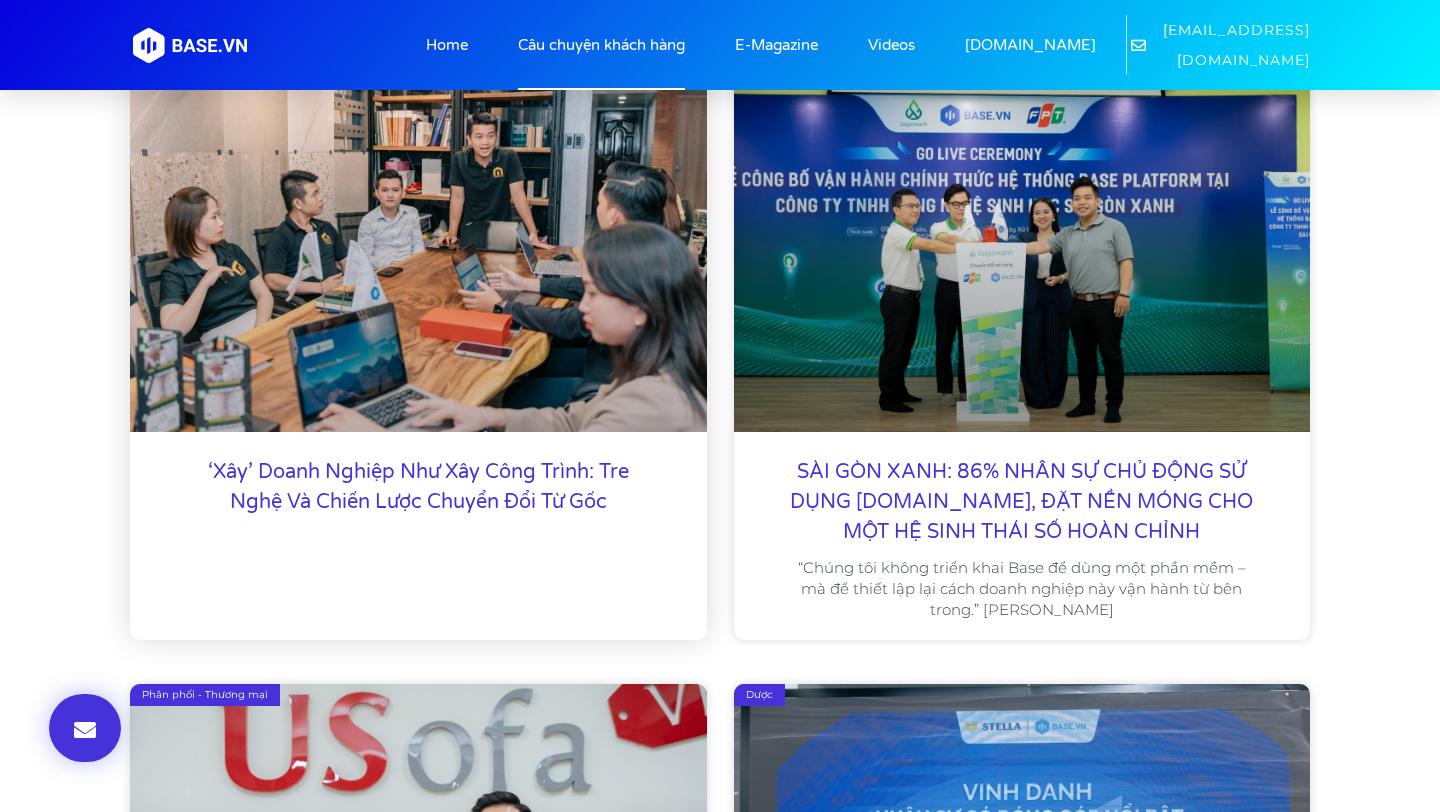 scroll, scrollTop: 643, scrollLeft: 0, axis: vertical 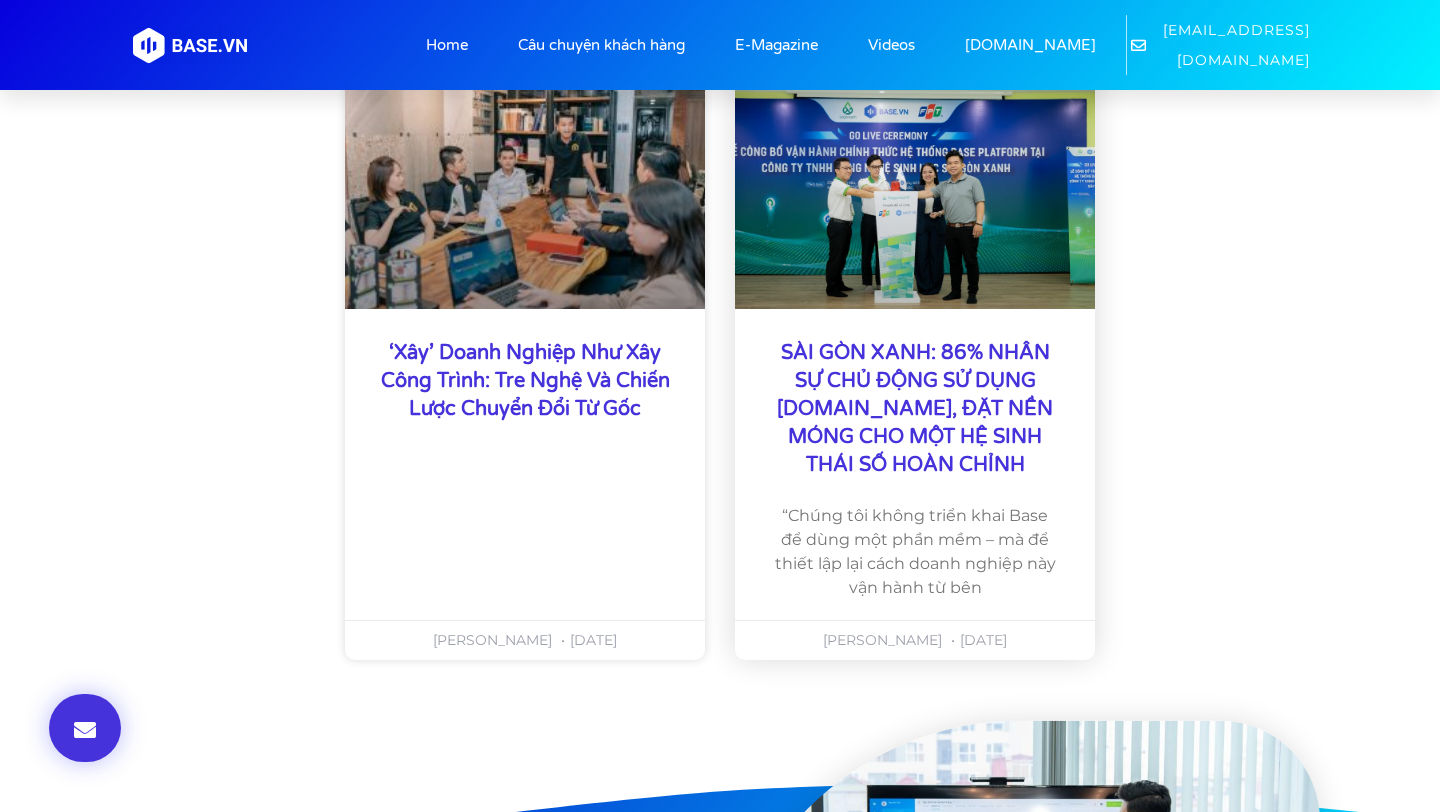 click on "SÀI GÒN XANH: 86% NHÂN SỰ CHỦ ĐỘNG SỬ DỤNG [DOMAIN_NAME], ĐẶT NỀN MÓNG CHO MỘT HỆ SINH THÁI SỐ HOÀN CHỈNH" at bounding box center [915, 409] 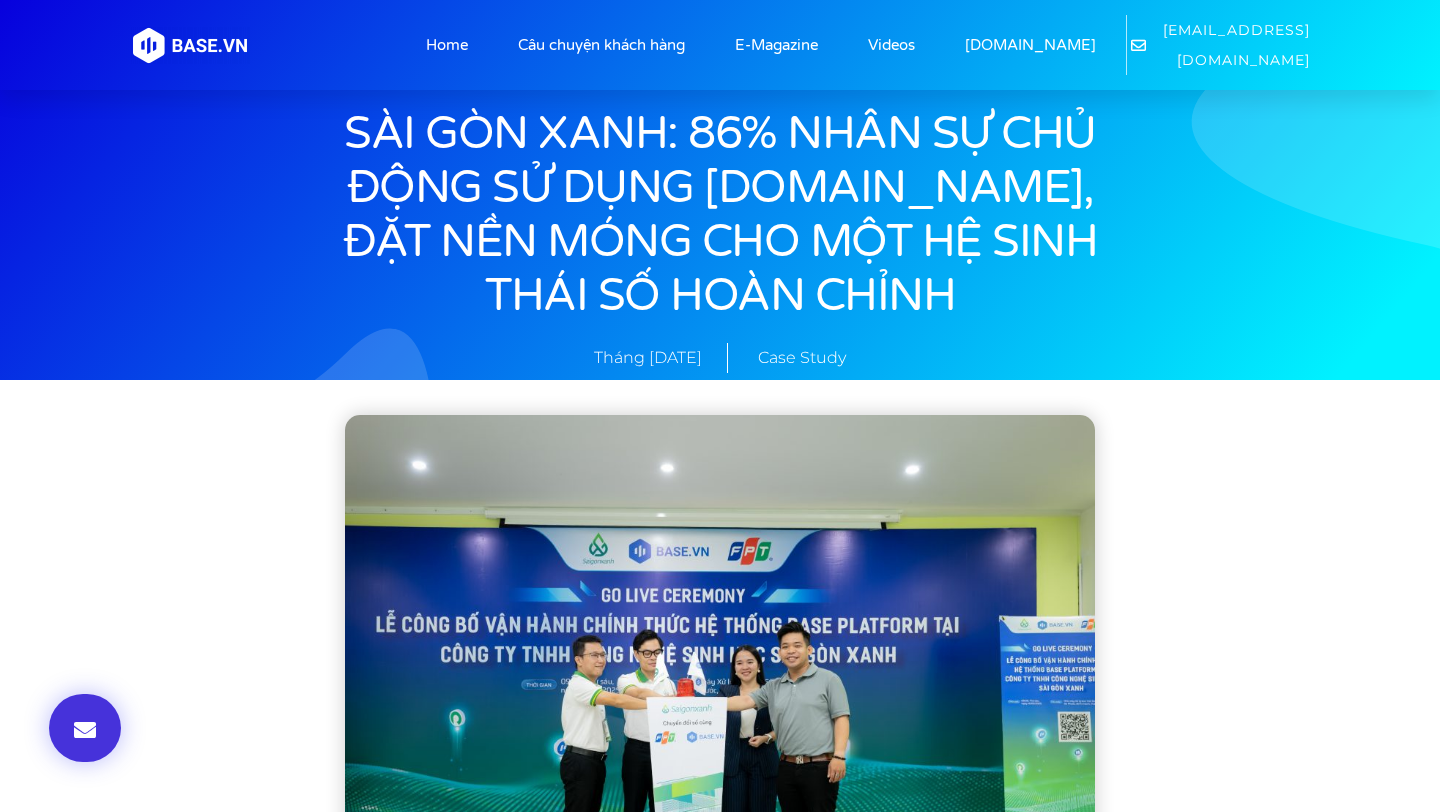 scroll, scrollTop: 0, scrollLeft: 0, axis: both 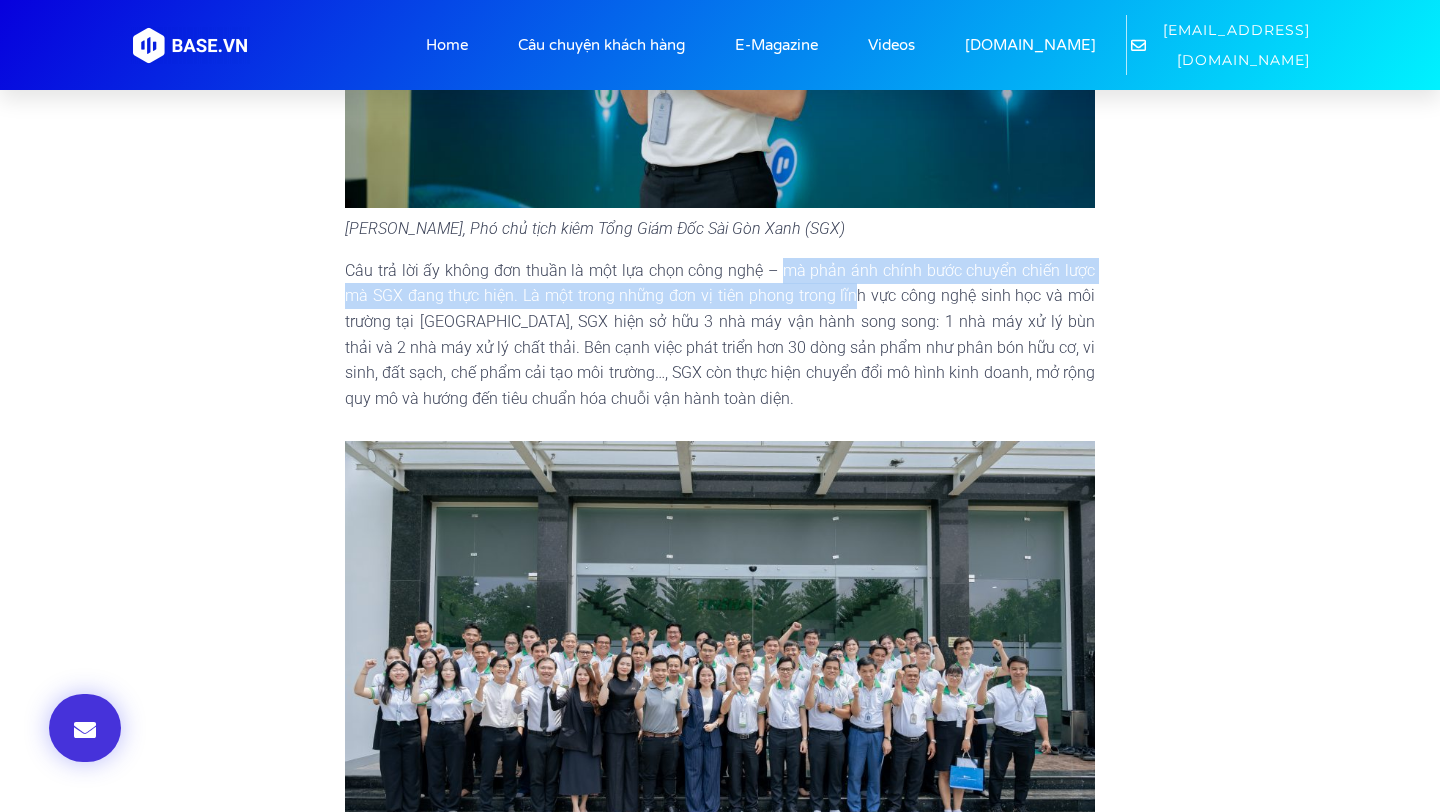 drag, startPoint x: 784, startPoint y: 272, endPoint x: 851, endPoint y: 297, distance: 71.51224 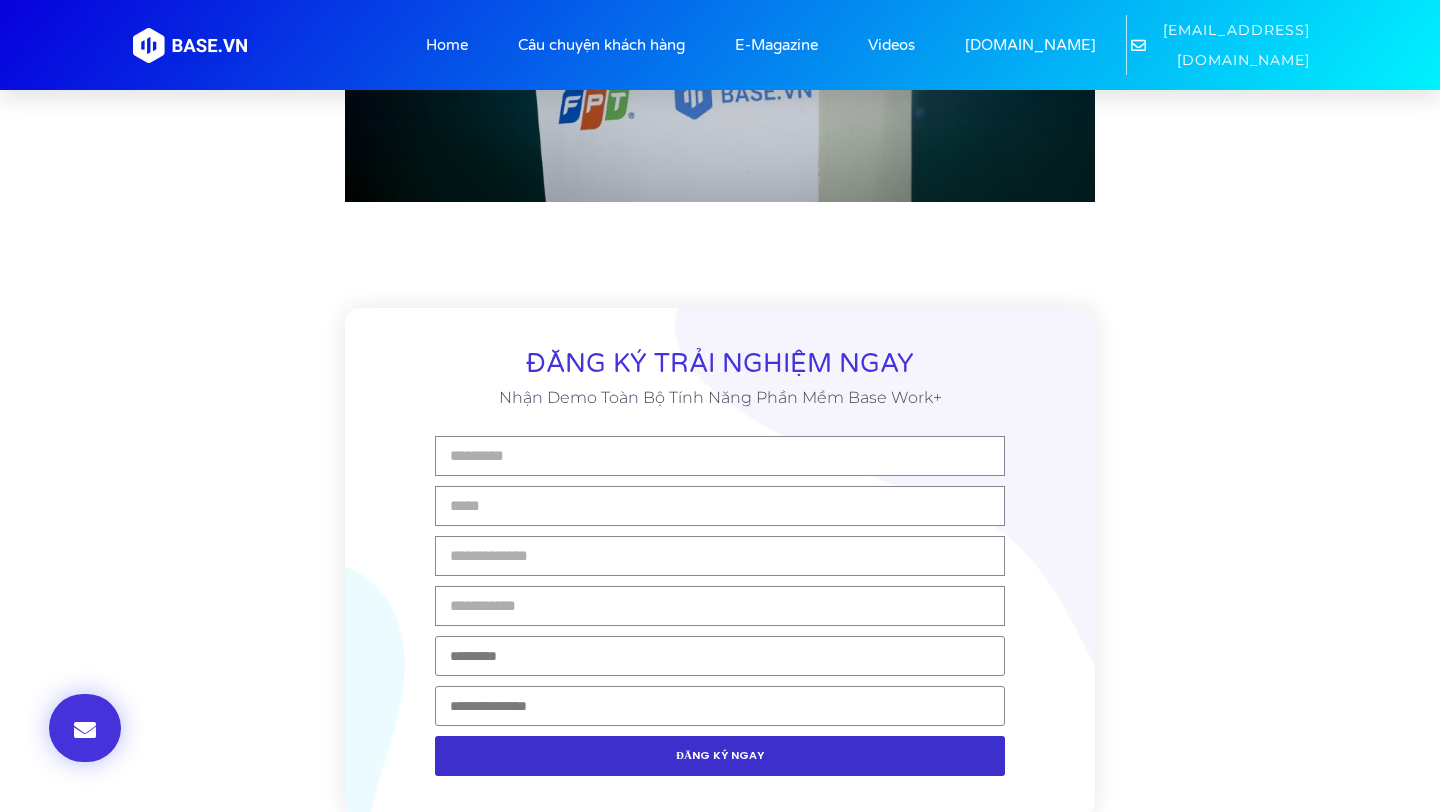 scroll, scrollTop: 4460, scrollLeft: 0, axis: vertical 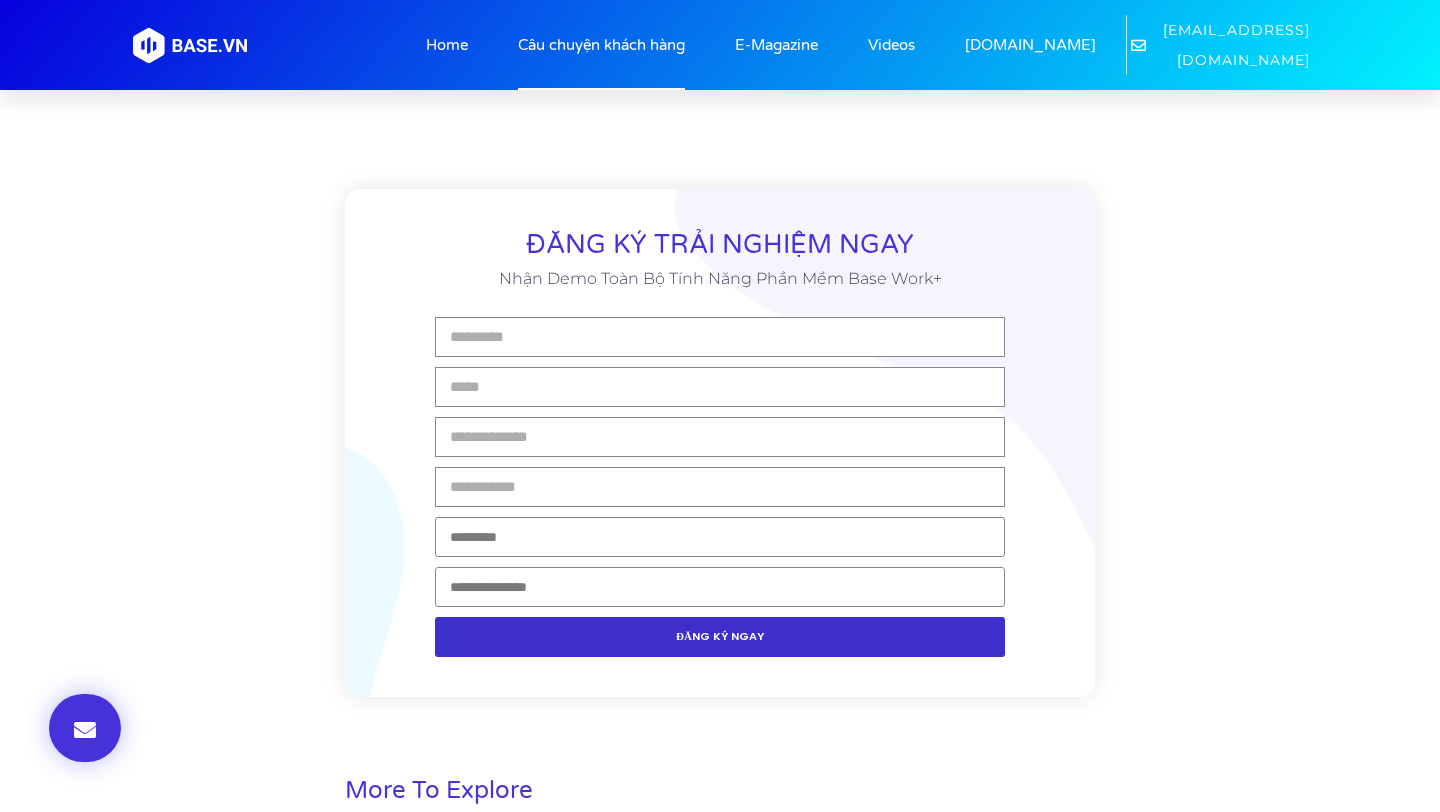 click on "Câu chuyện khách hàng" 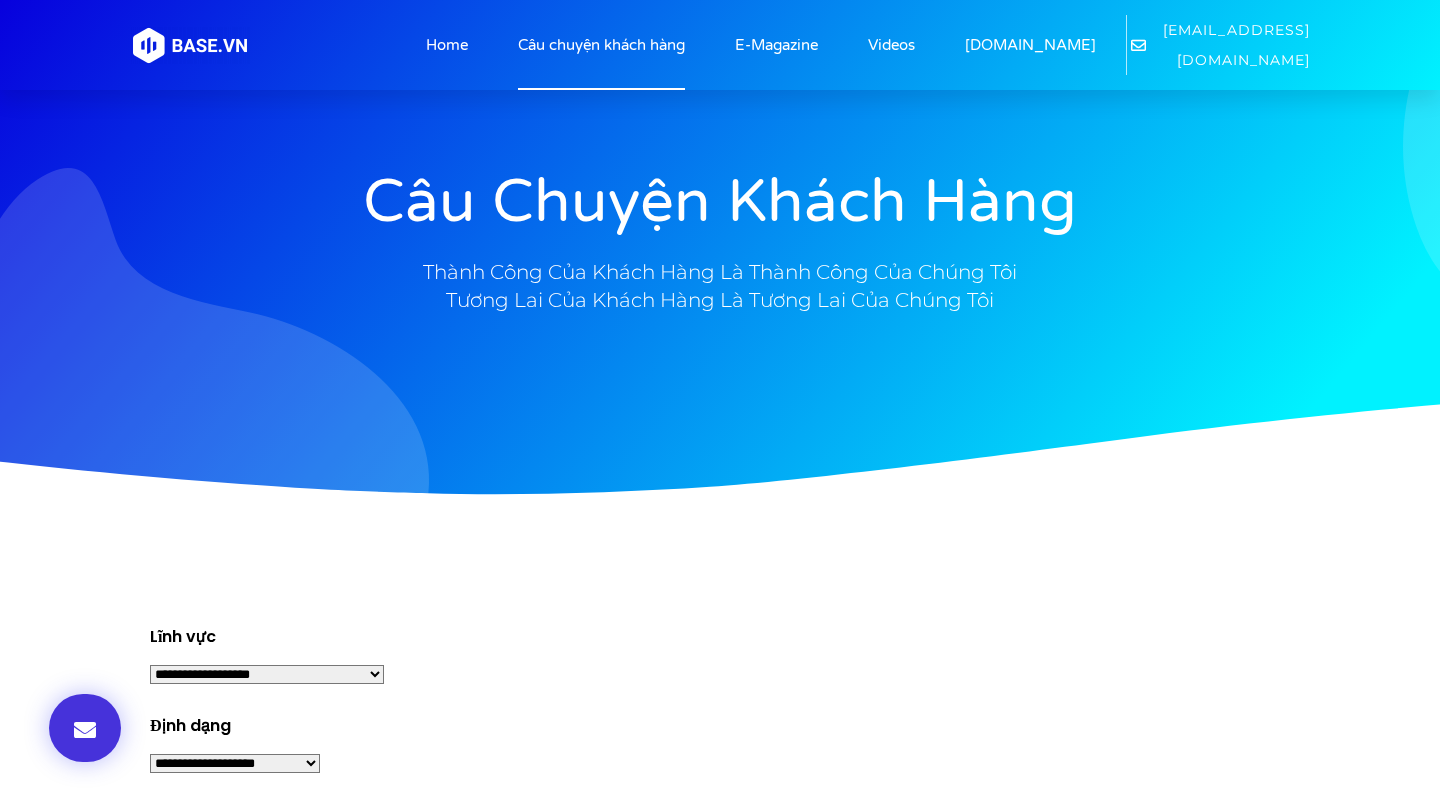 scroll, scrollTop: 0, scrollLeft: 0, axis: both 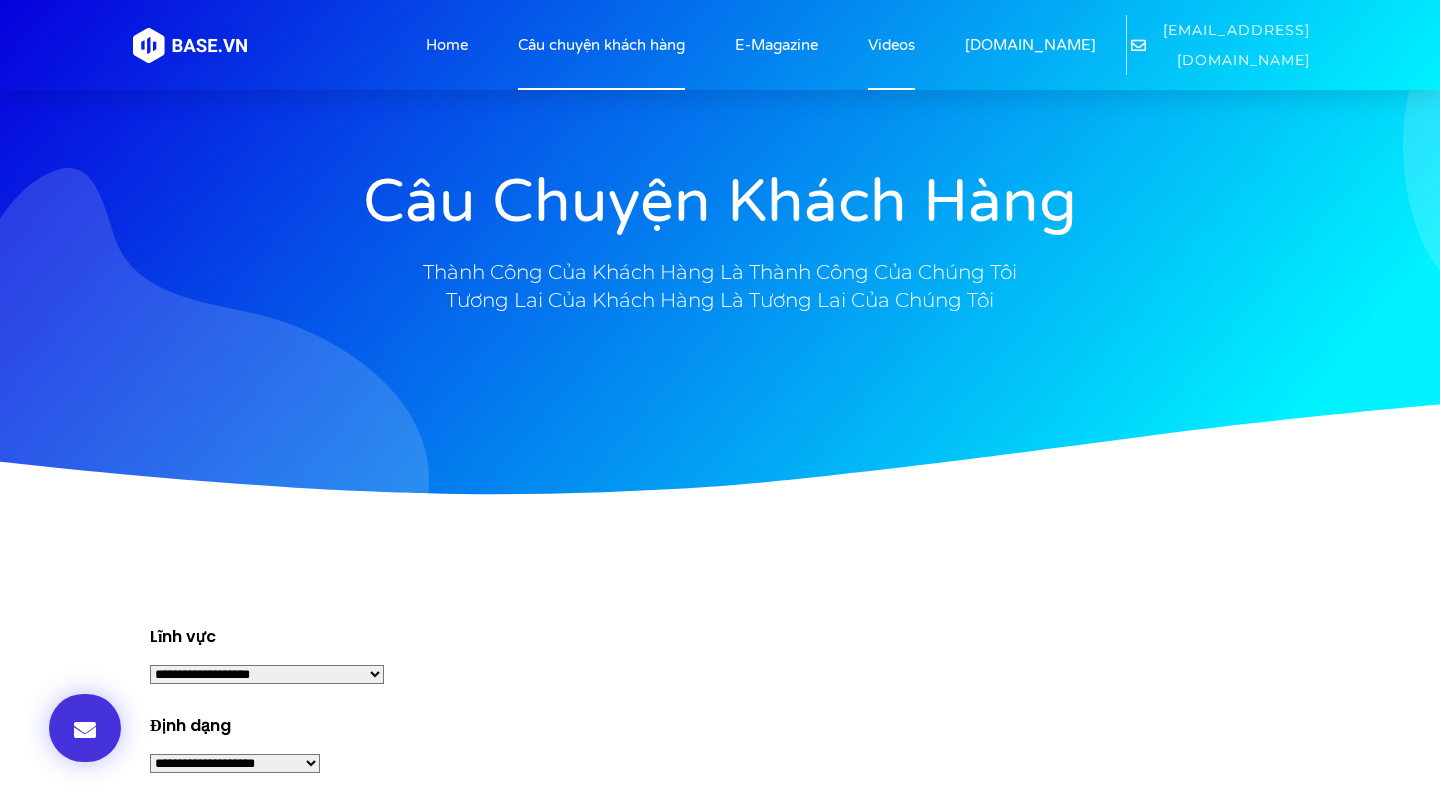 click on "Videos" 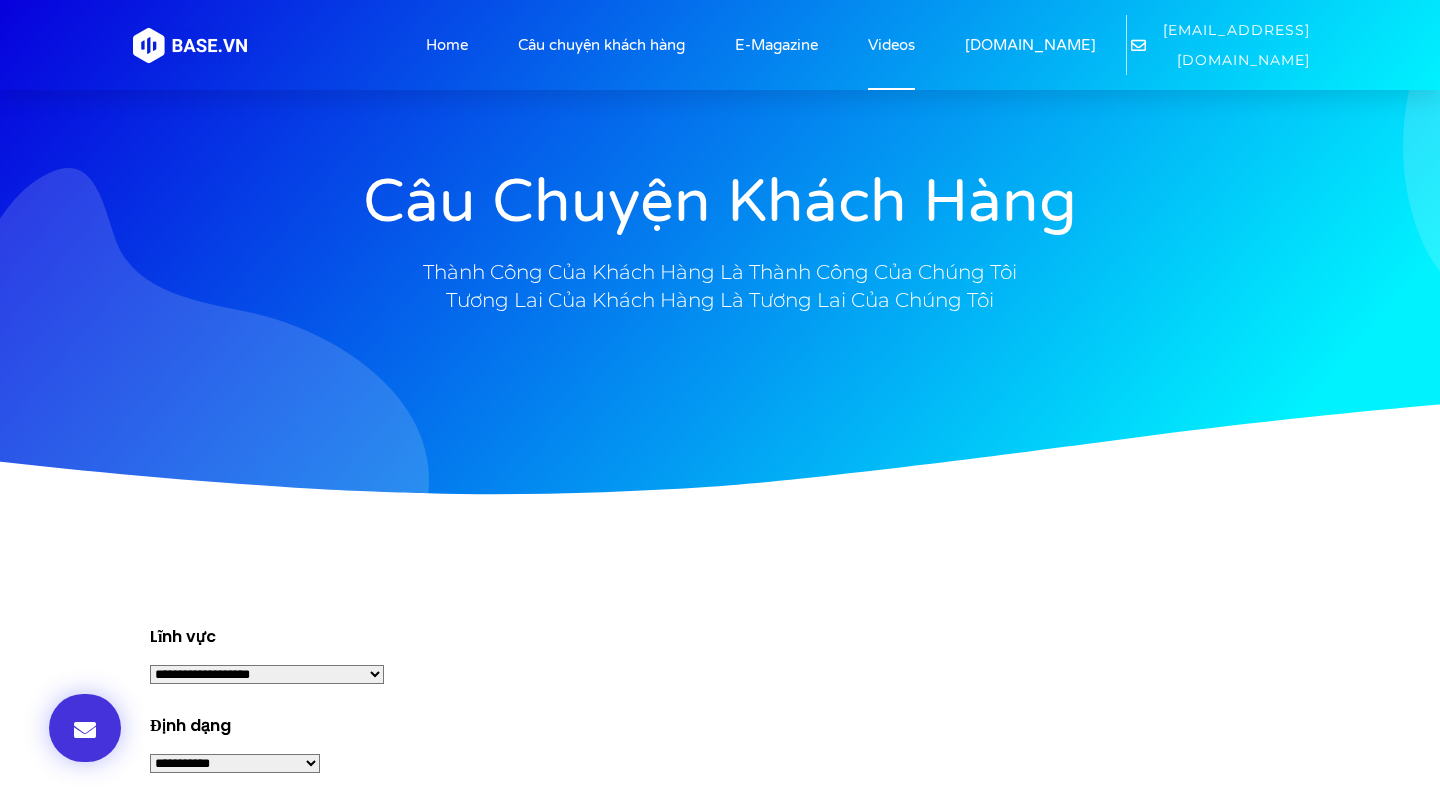 scroll, scrollTop: 291, scrollLeft: 0, axis: vertical 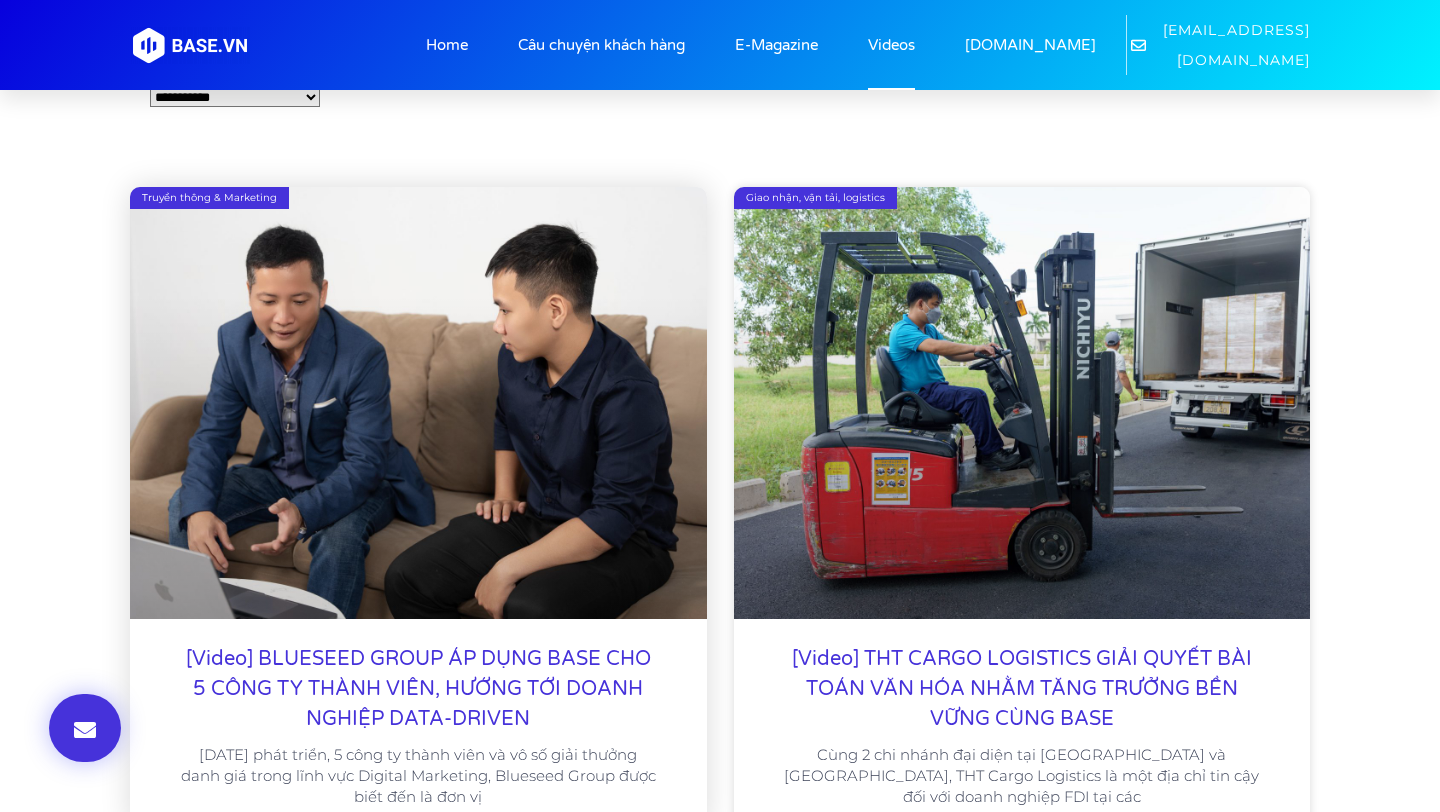 click at bounding box center (418, 403) 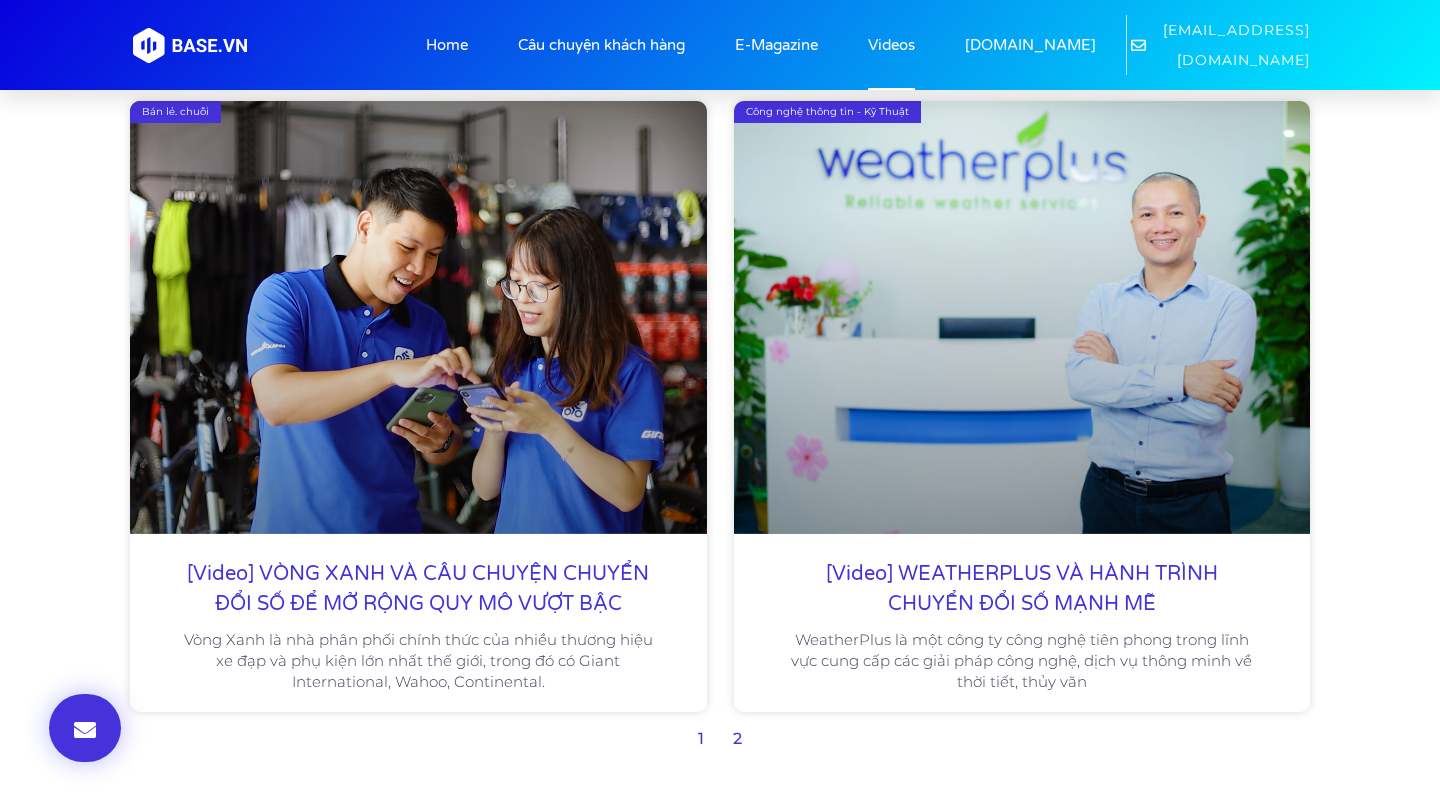 scroll, scrollTop: 10247, scrollLeft: 0, axis: vertical 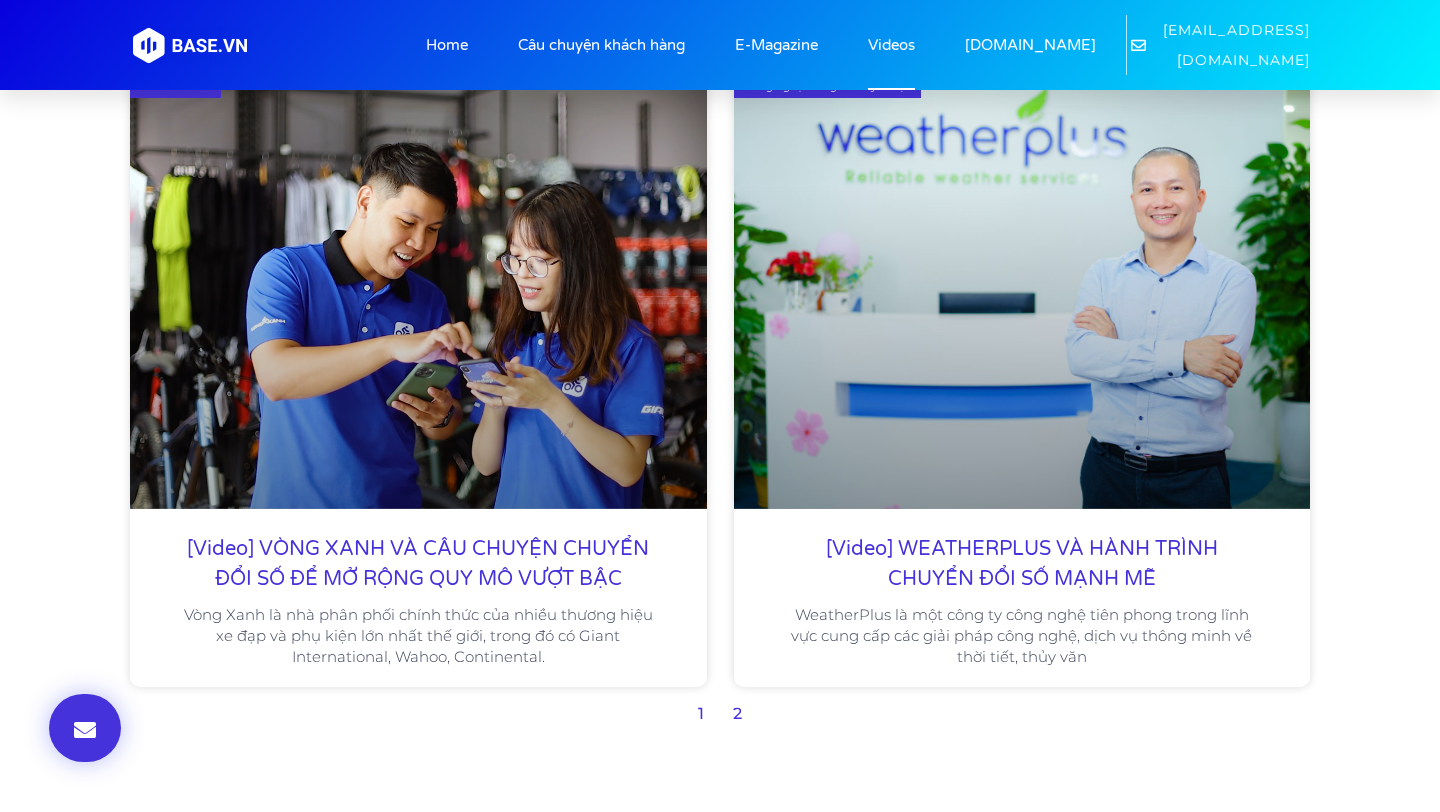 click on "Trang 2" at bounding box center [737, 713] 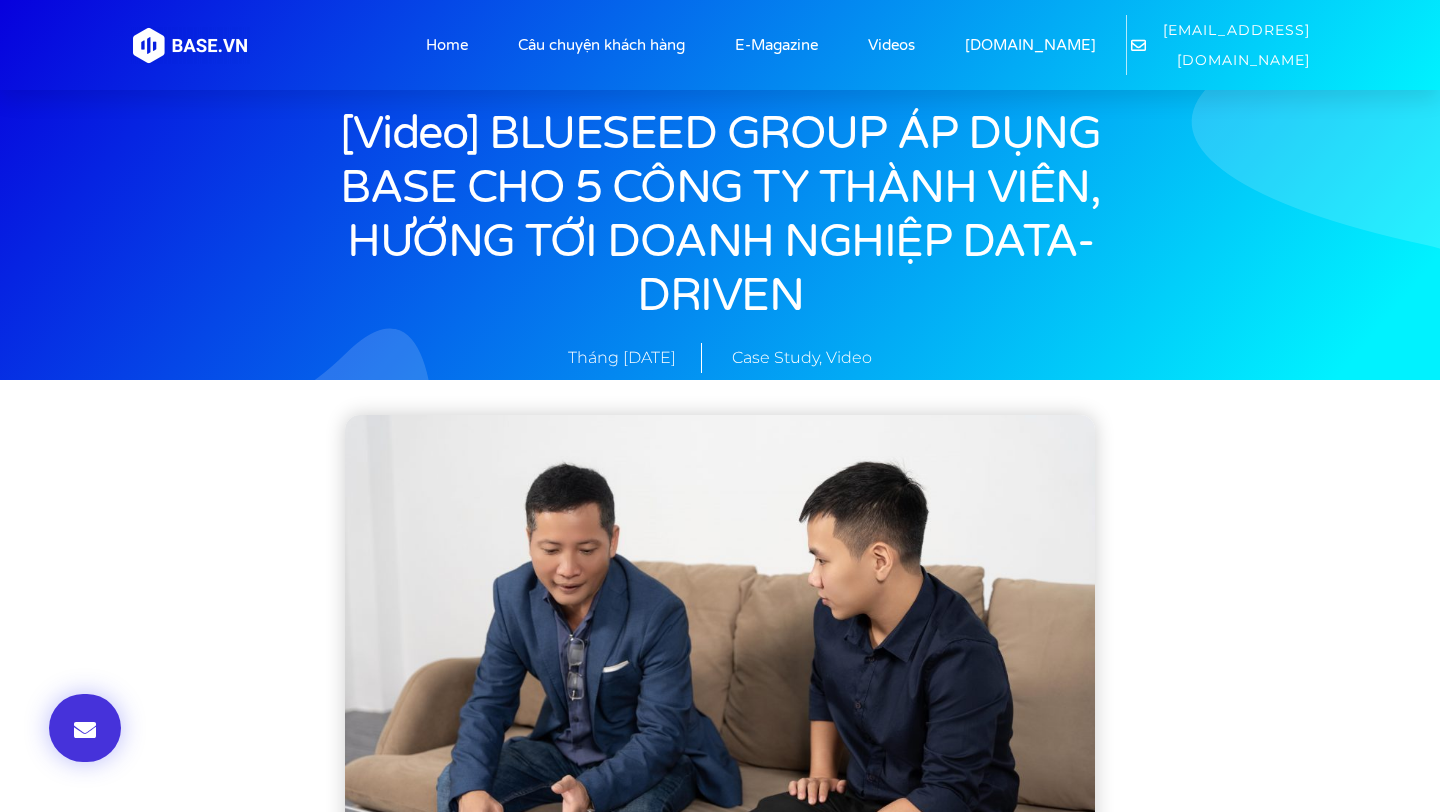 scroll, scrollTop: 0, scrollLeft: 0, axis: both 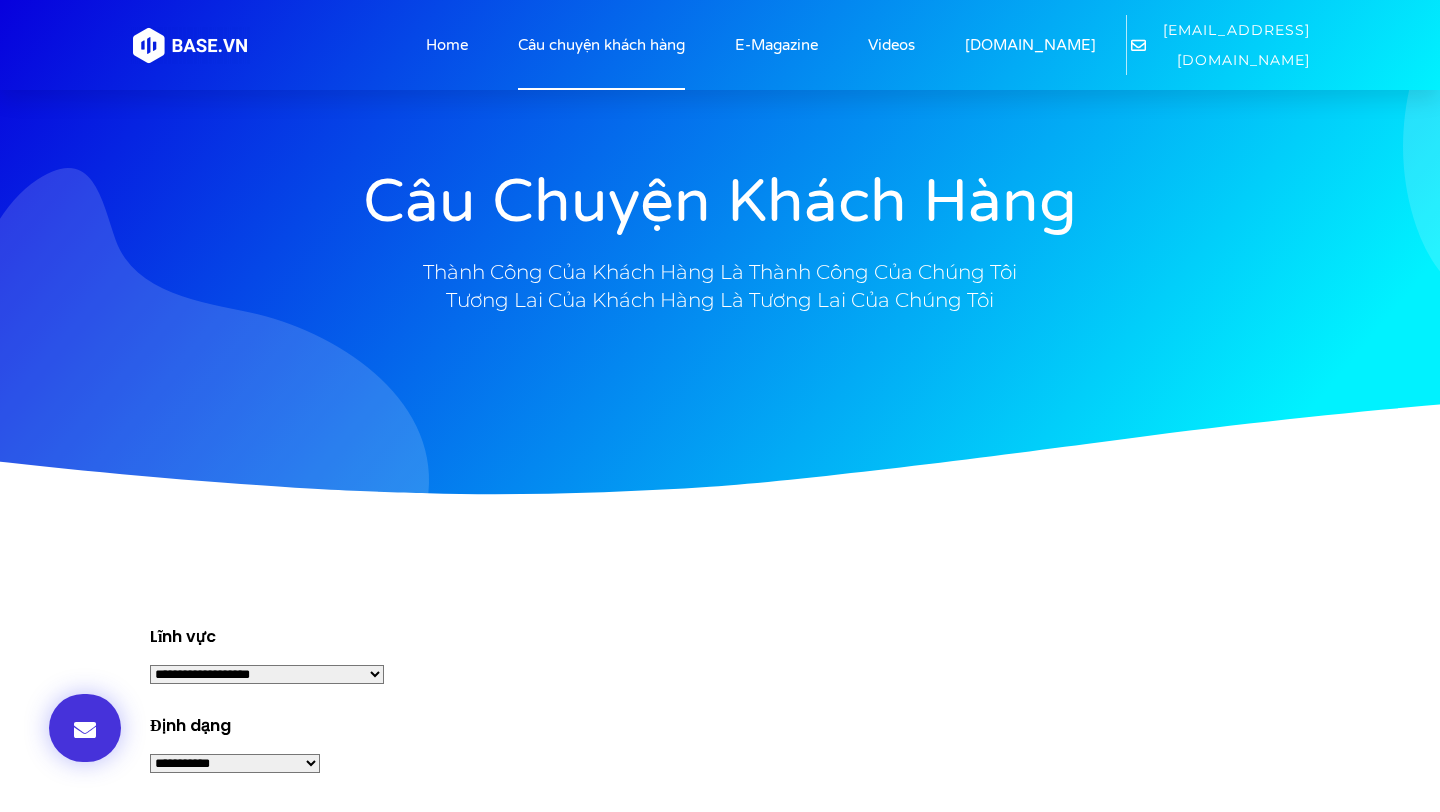 click on "Câu chuyện khách hàng" 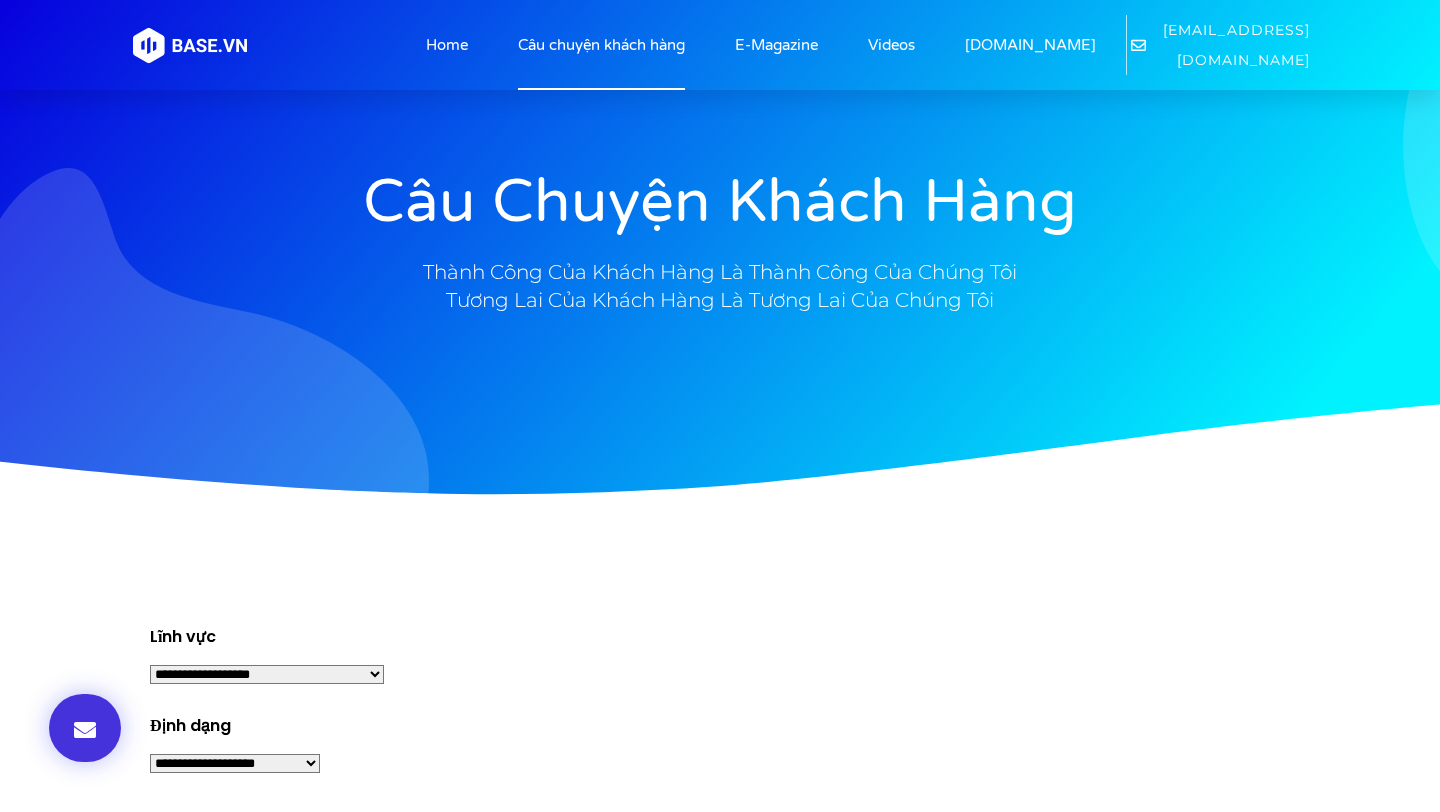 scroll, scrollTop: 0, scrollLeft: 0, axis: both 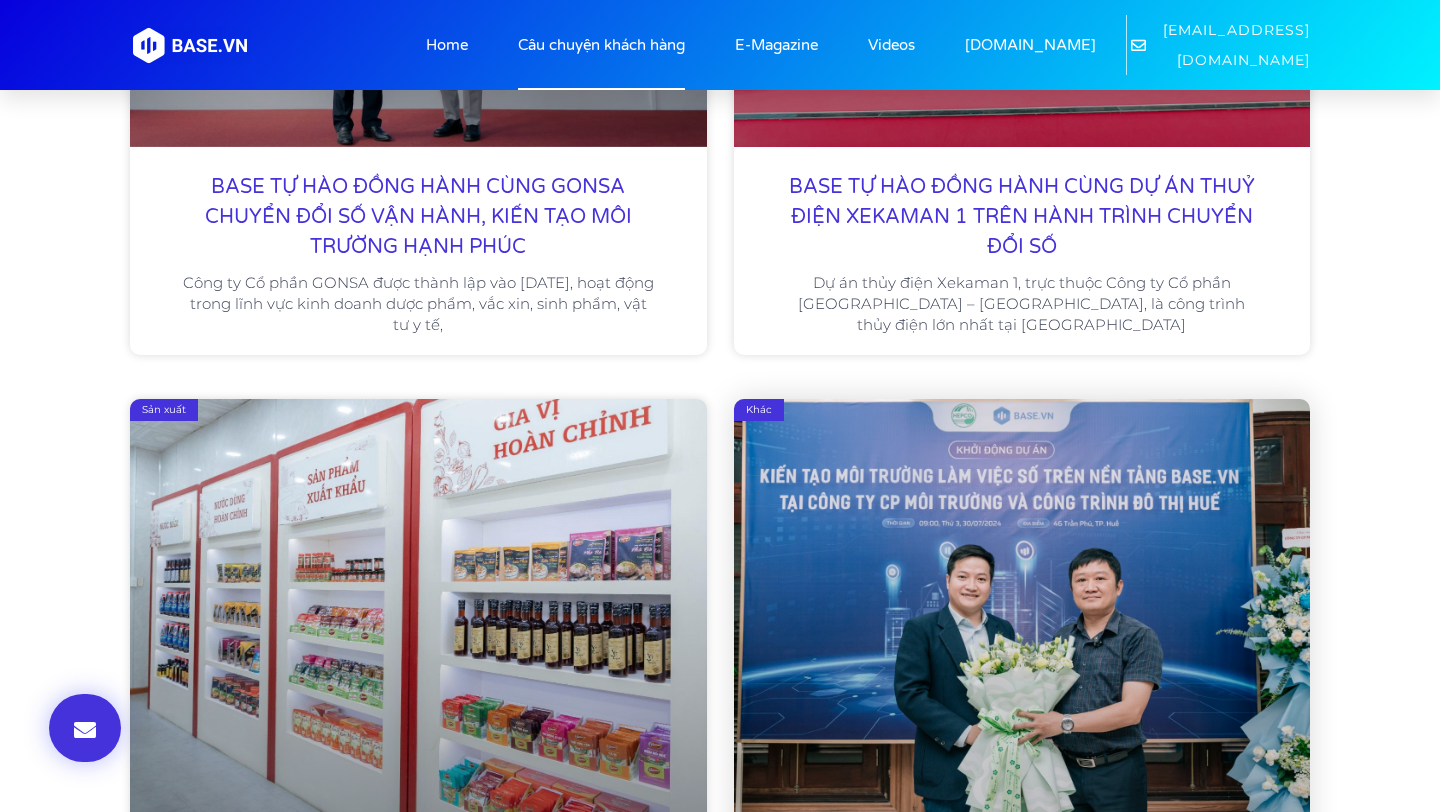 click at bounding box center (1022, 615) 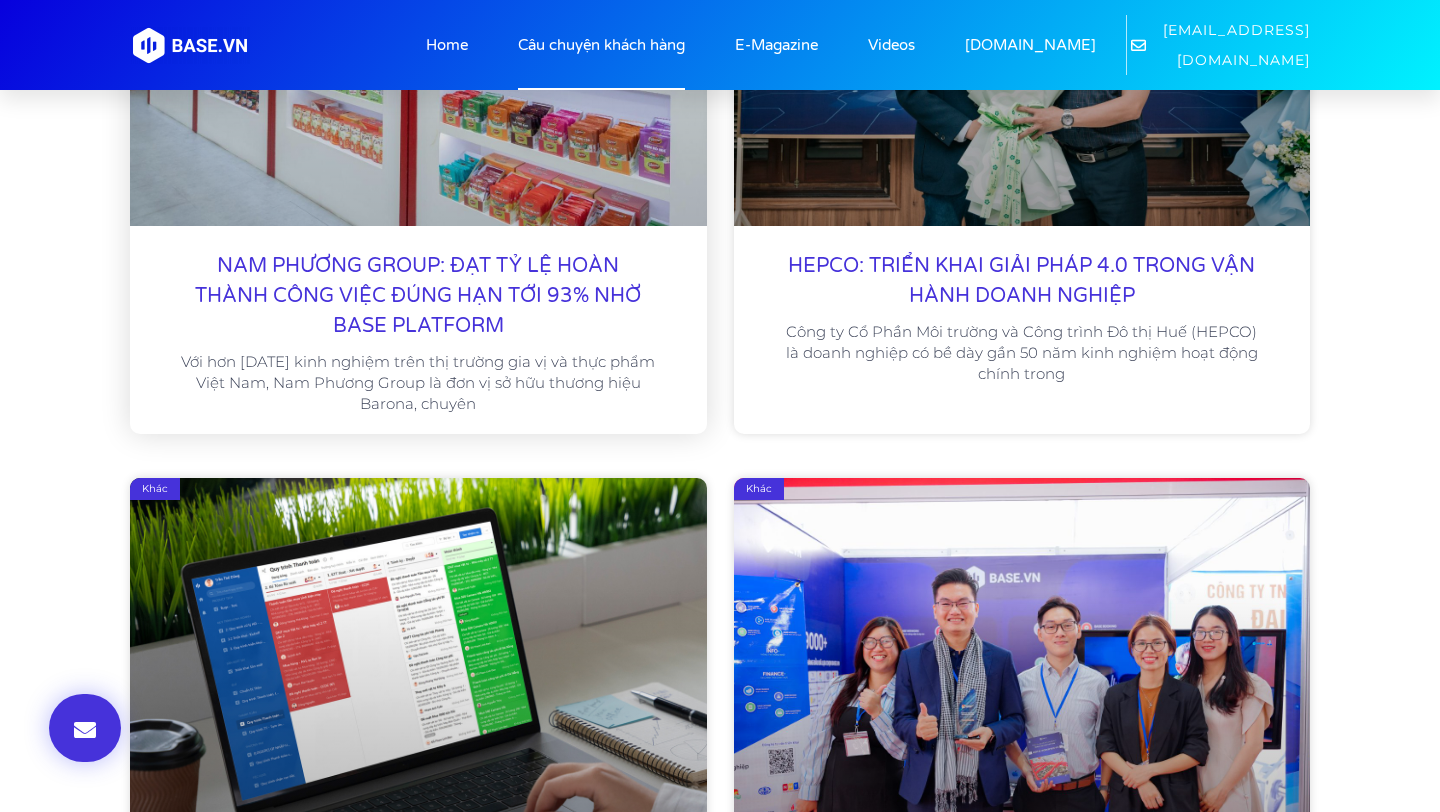 scroll, scrollTop: 9147, scrollLeft: 0, axis: vertical 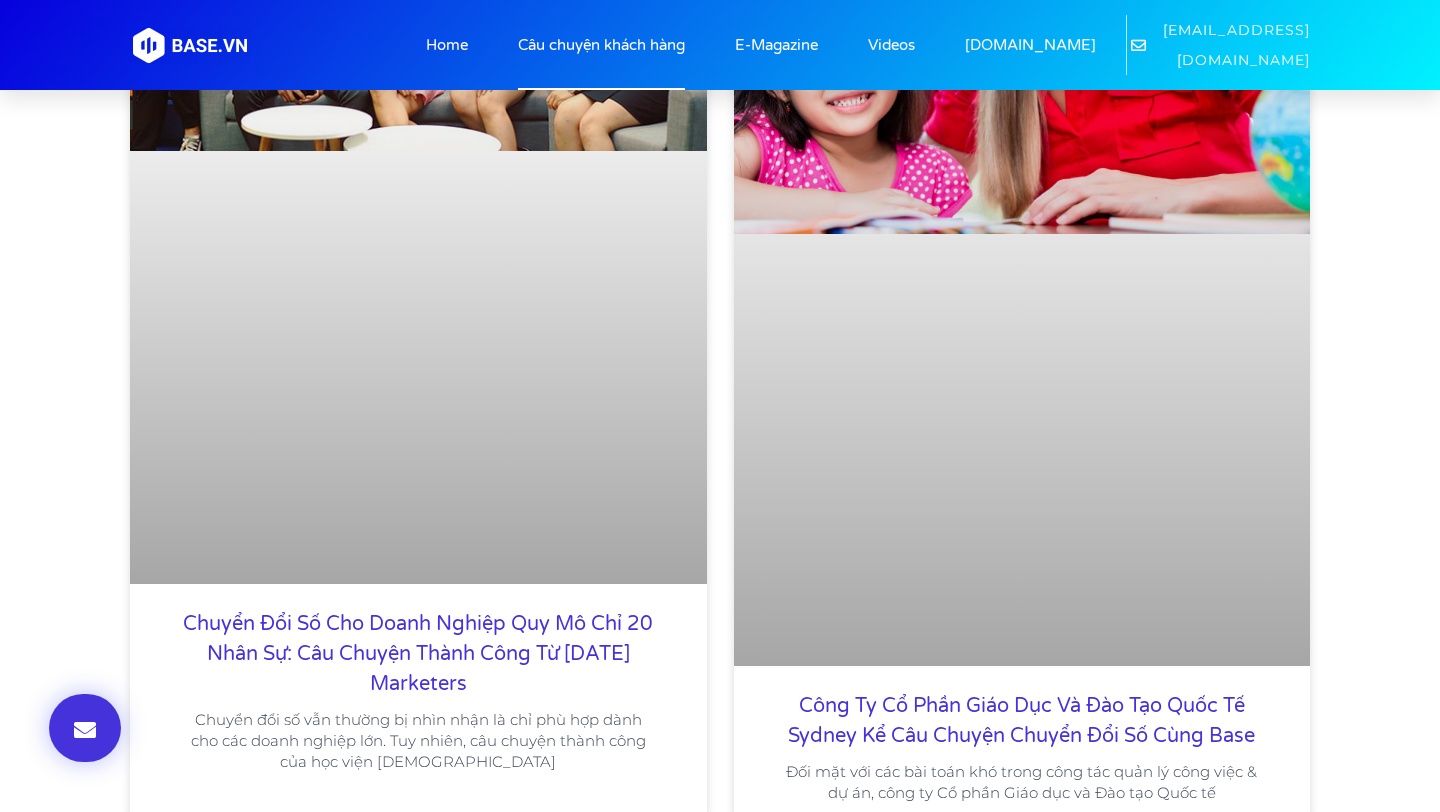 click on "Câu chuyện khách hàng" 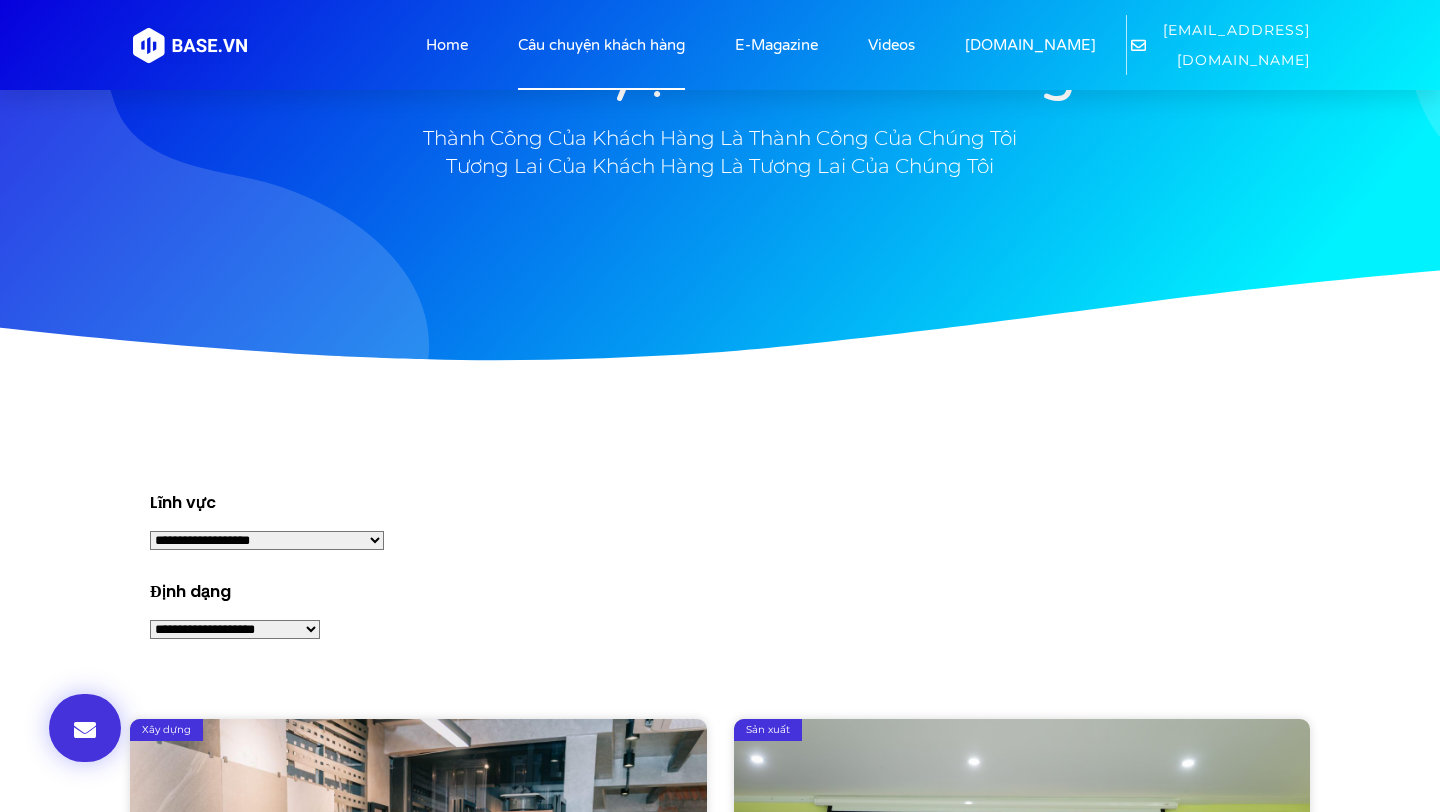 scroll, scrollTop: 333, scrollLeft: 0, axis: vertical 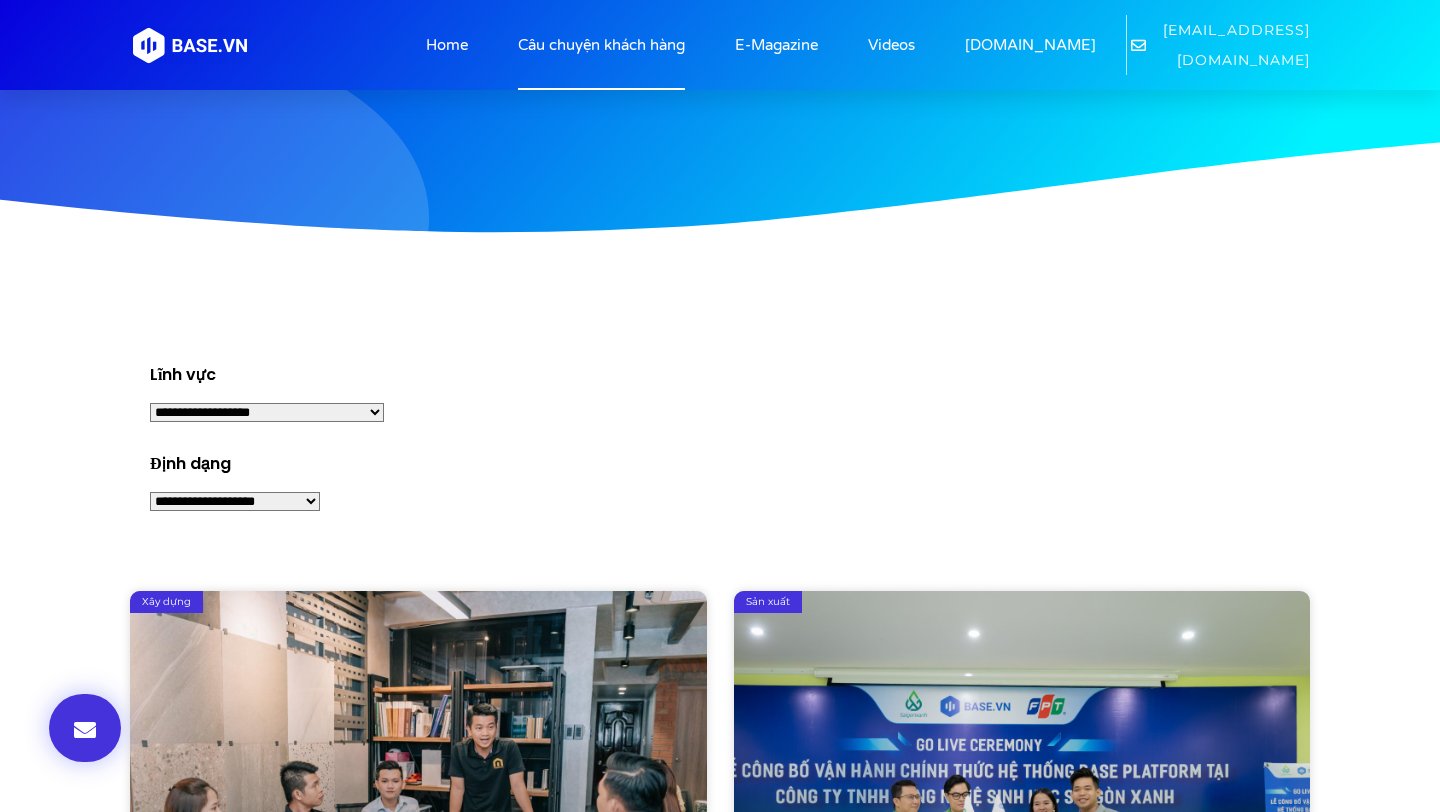 click on "**********" at bounding box center [267, 412] 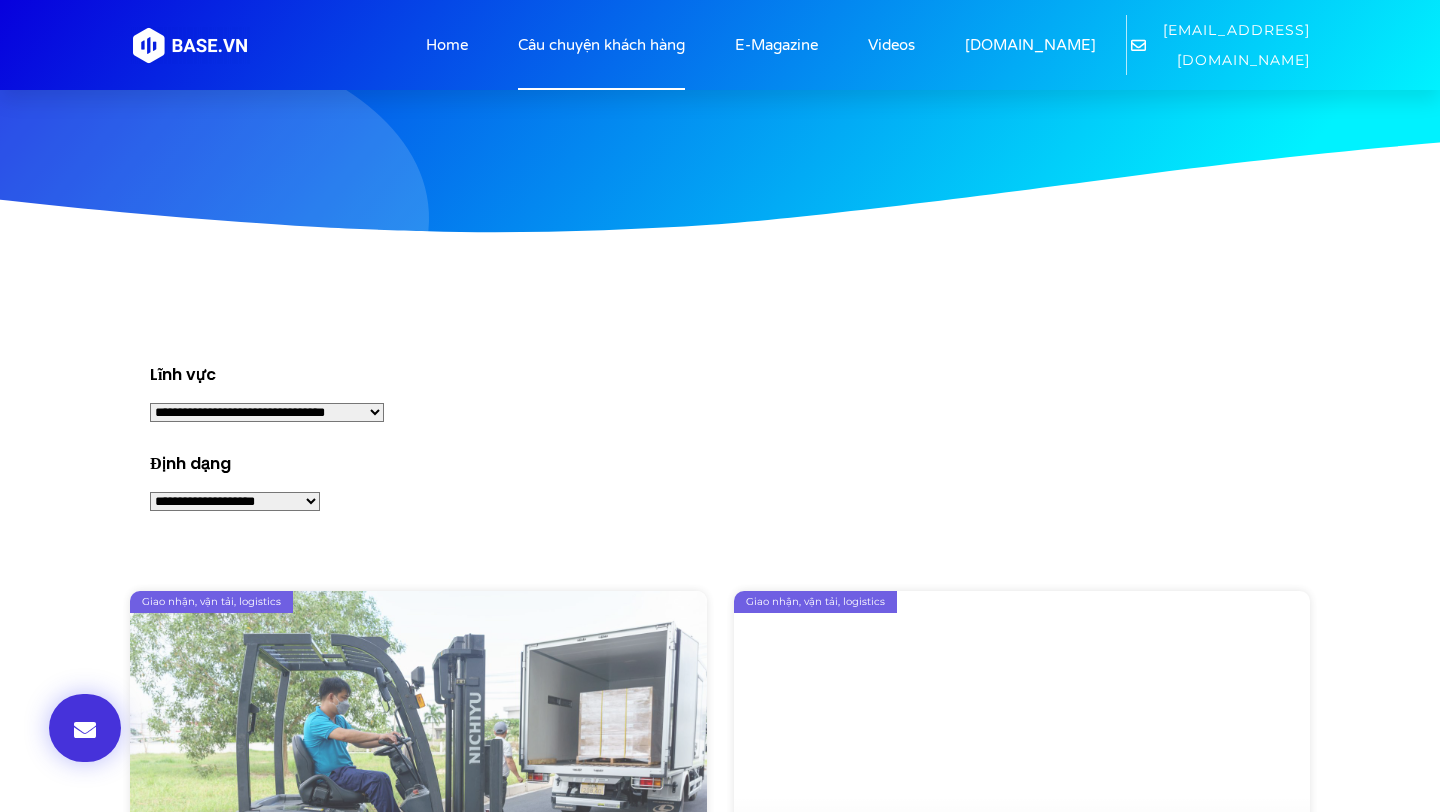 click on "**********" at bounding box center [267, 412] 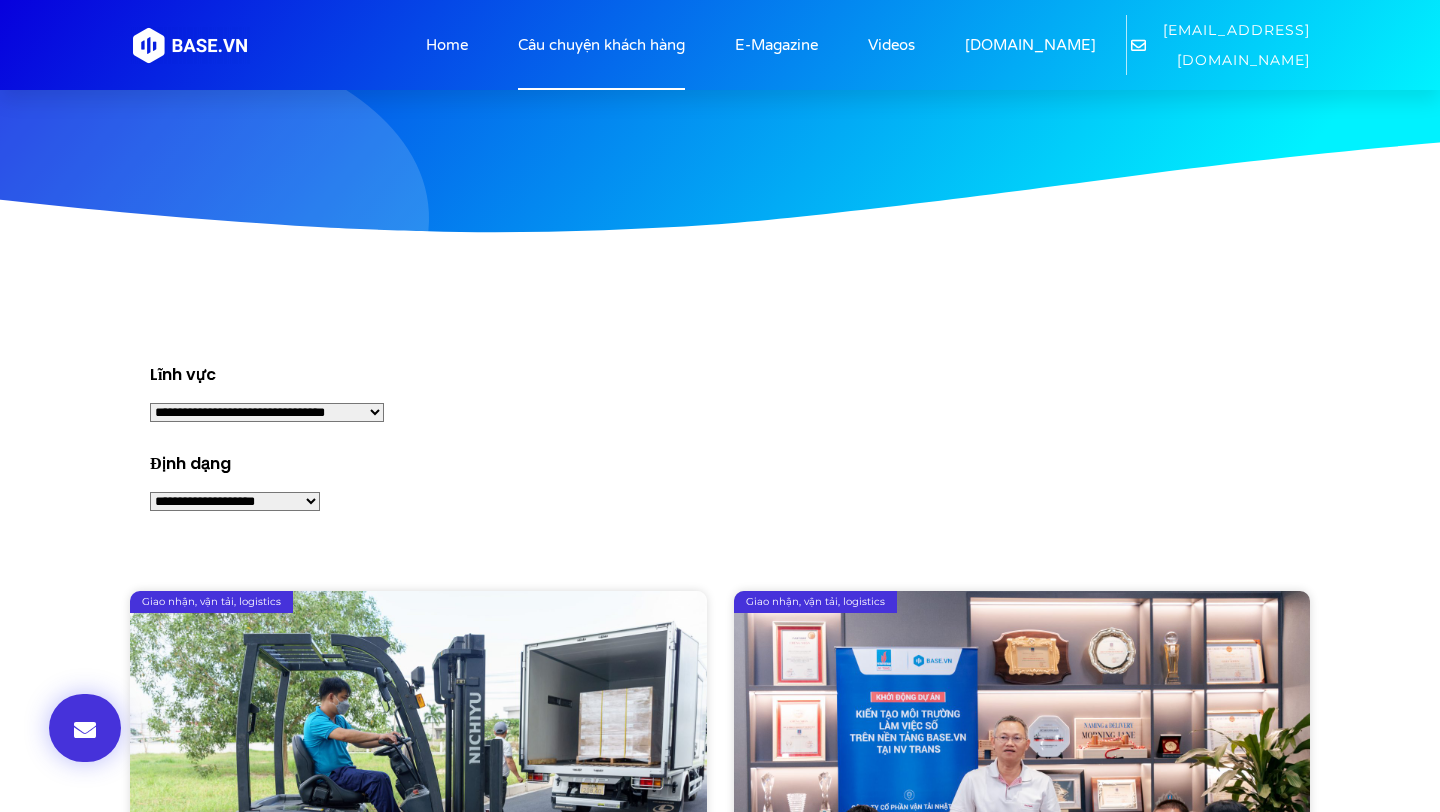 select on "*****" 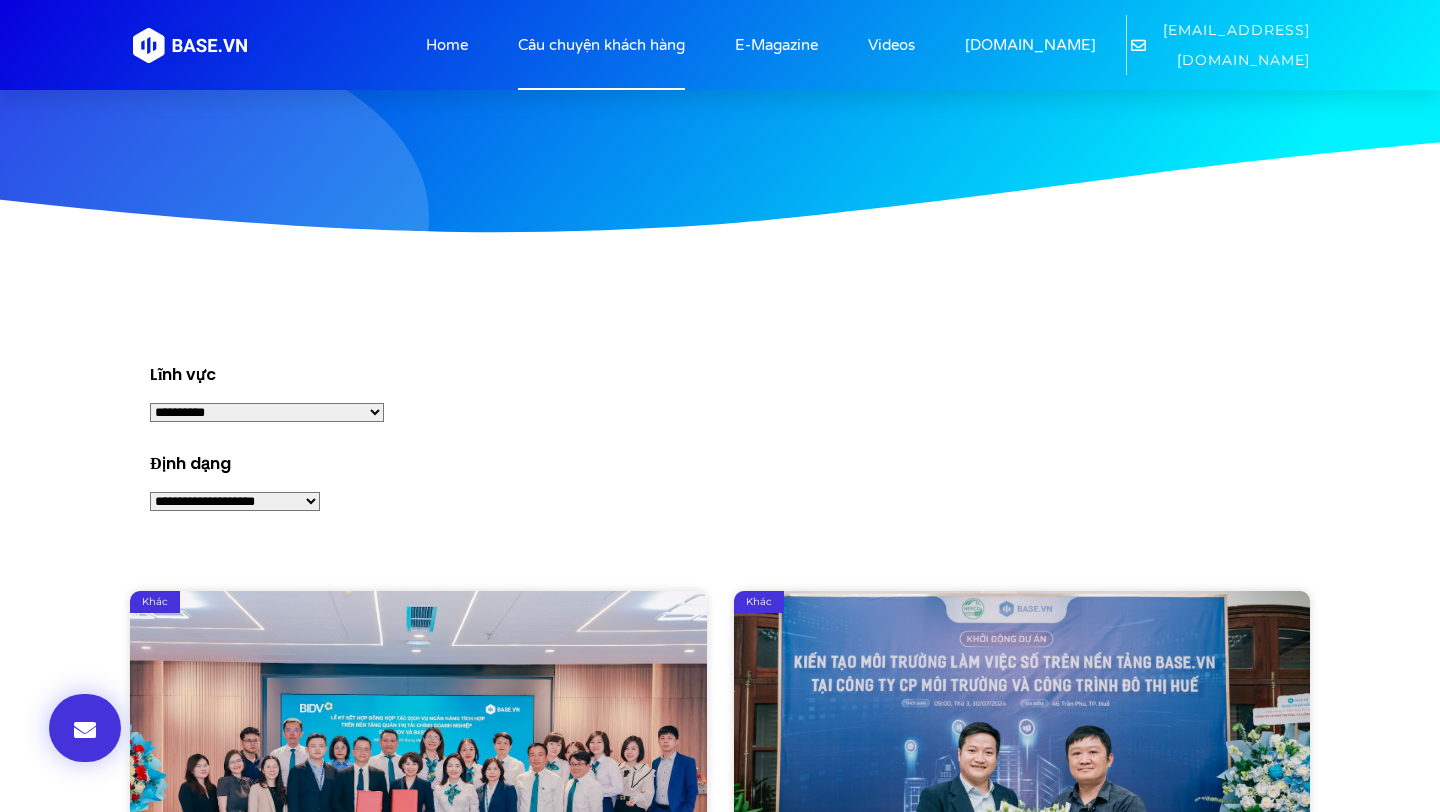 click on "**********" at bounding box center [267, 412] 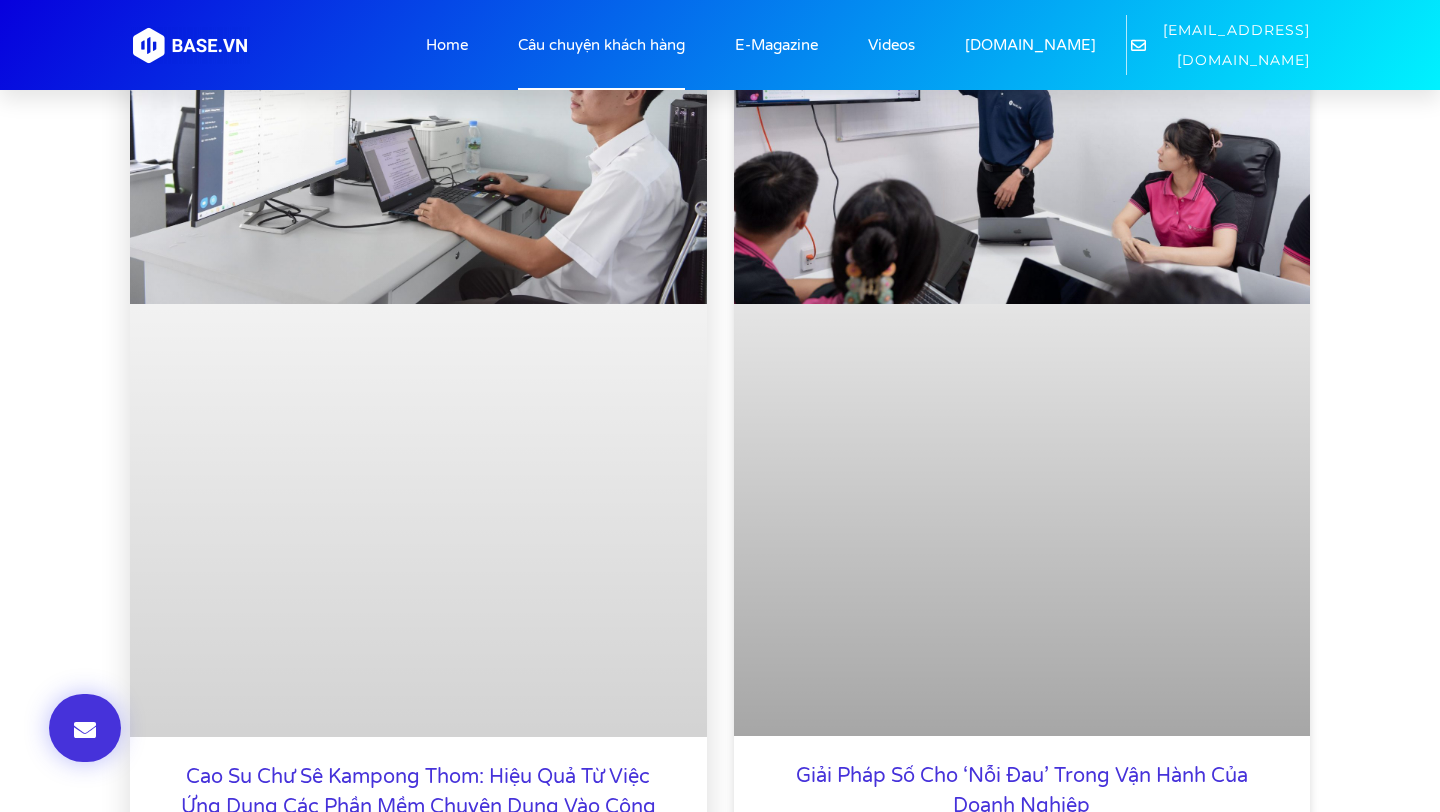 scroll, scrollTop: 3088, scrollLeft: 0, axis: vertical 